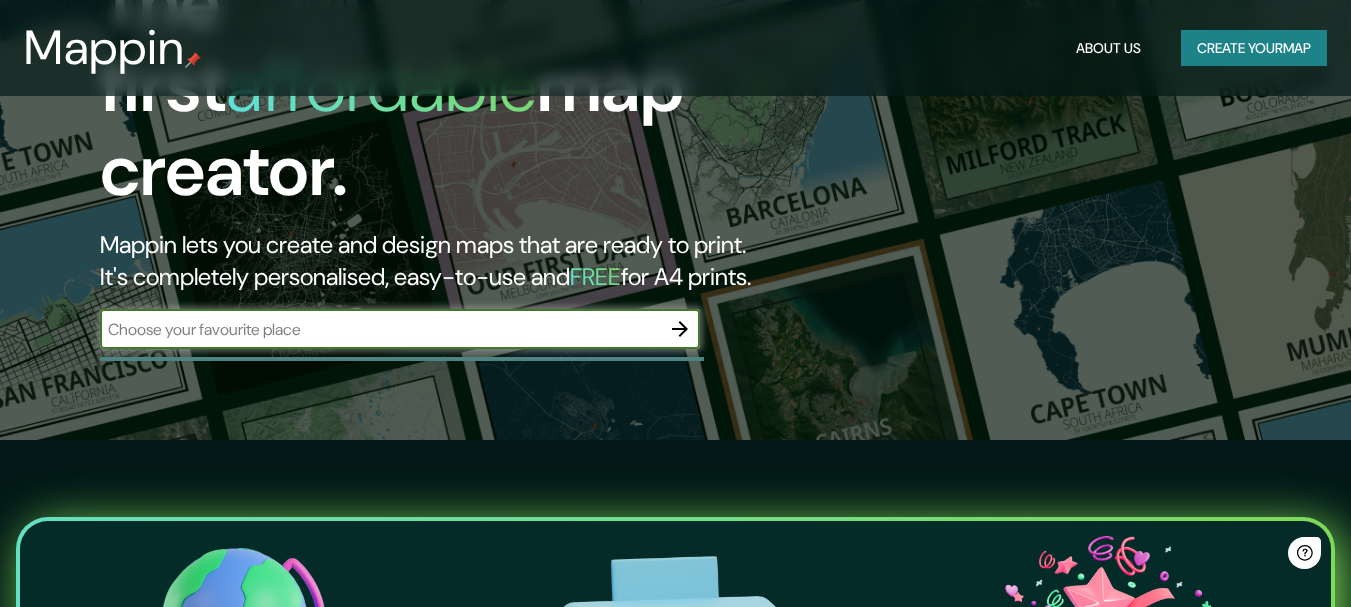 scroll, scrollTop: 0, scrollLeft: 0, axis: both 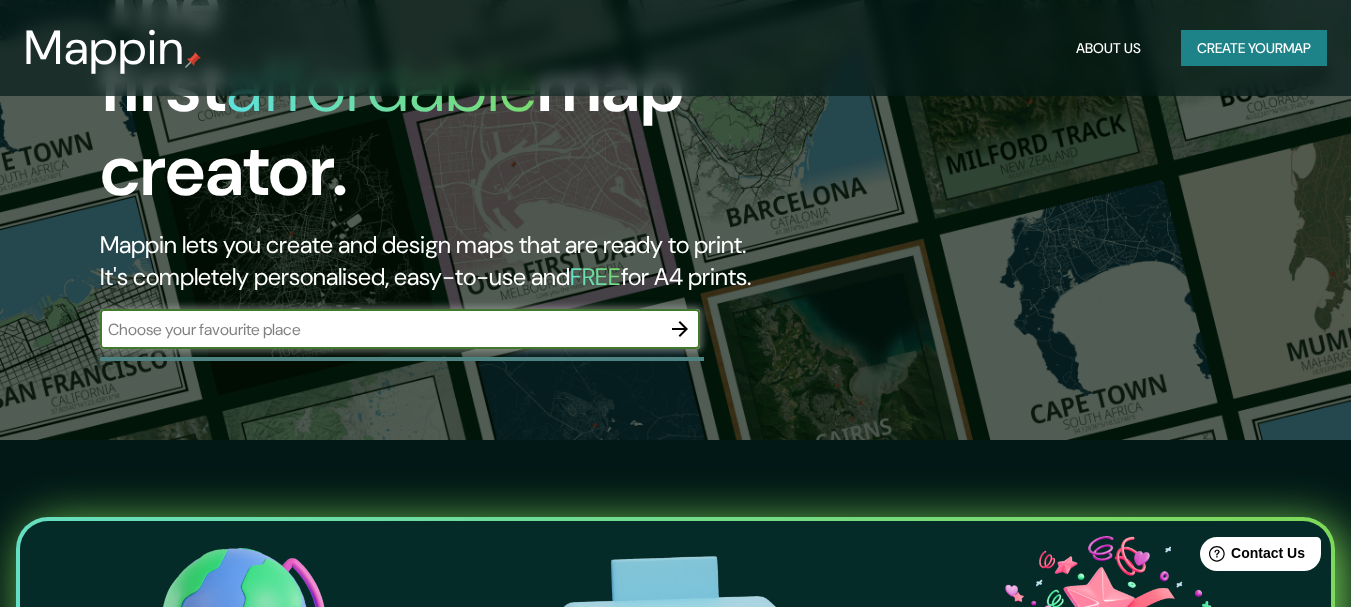 click on "Create your   map" at bounding box center (1254, 48) 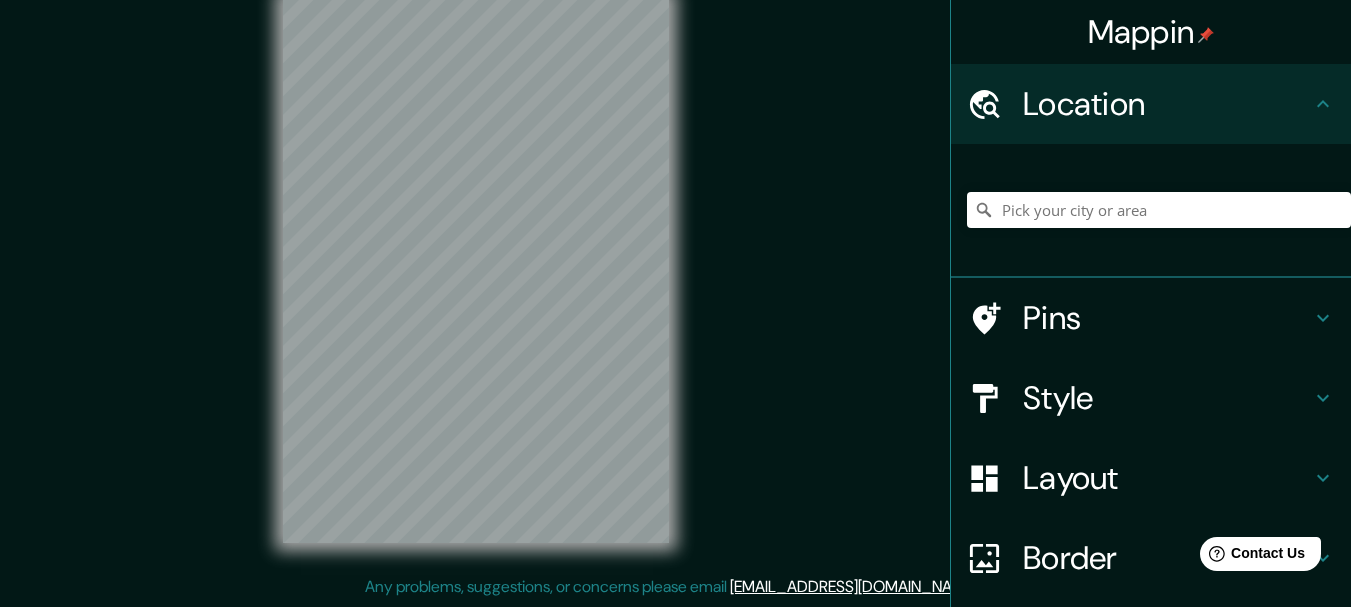 scroll, scrollTop: 0, scrollLeft: 0, axis: both 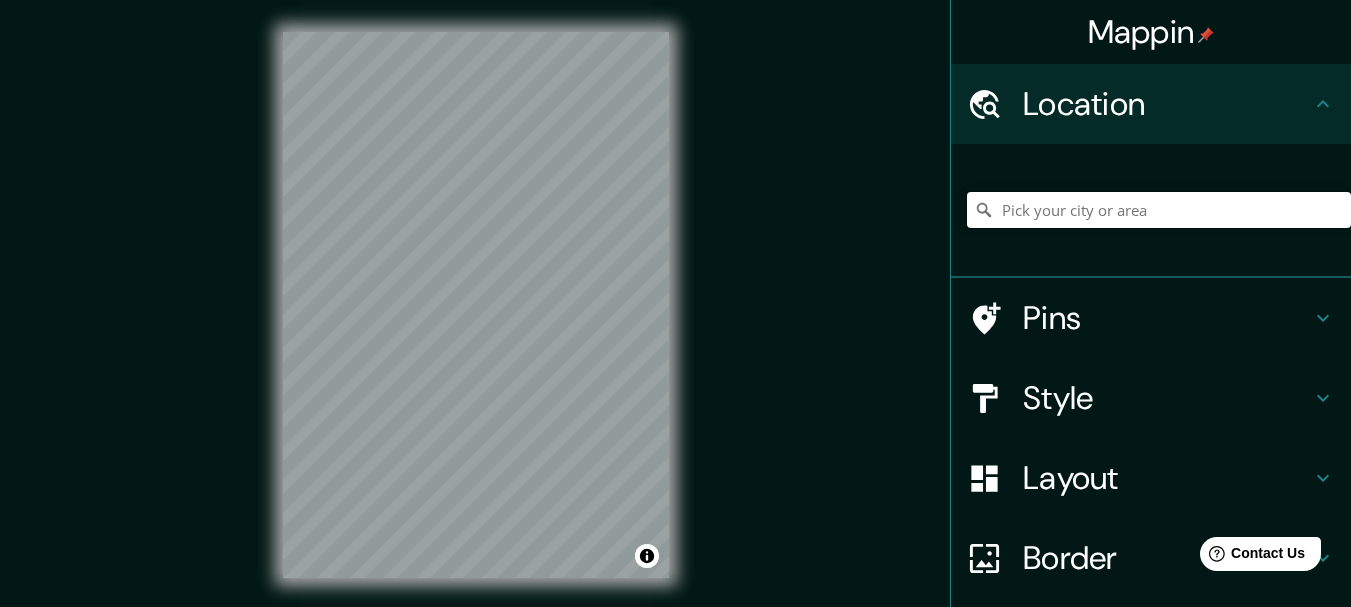 click at bounding box center (1159, 210) 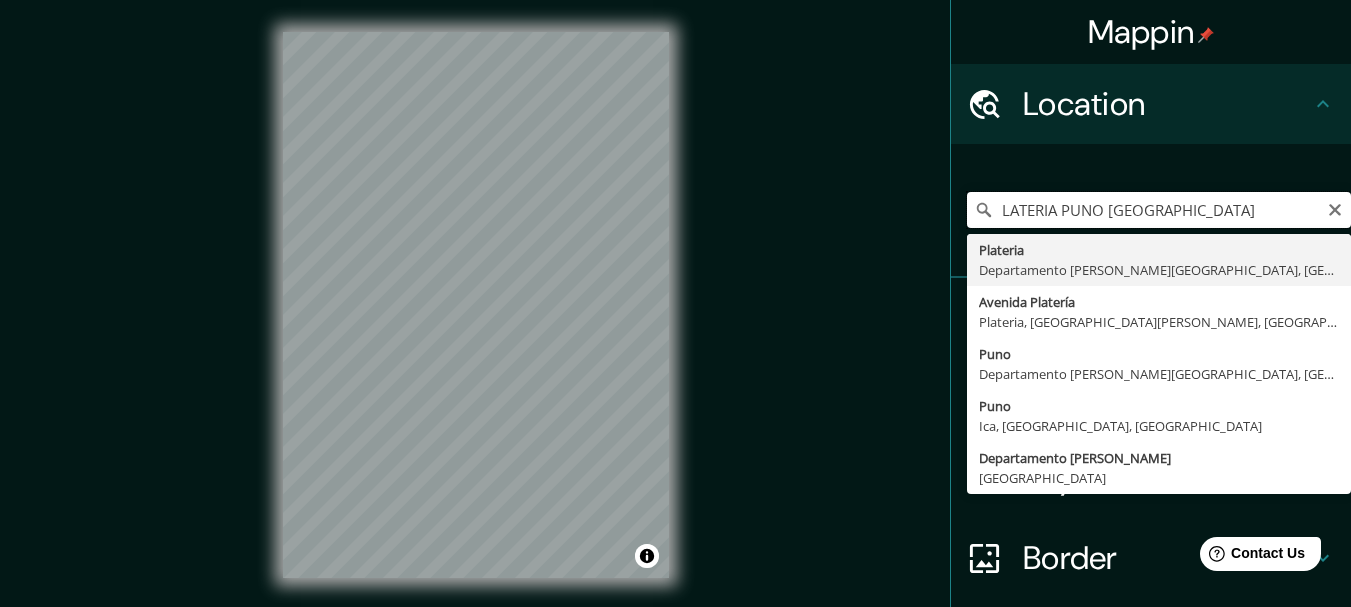 click on "LATERIA PUNO PERU" at bounding box center [1159, 210] 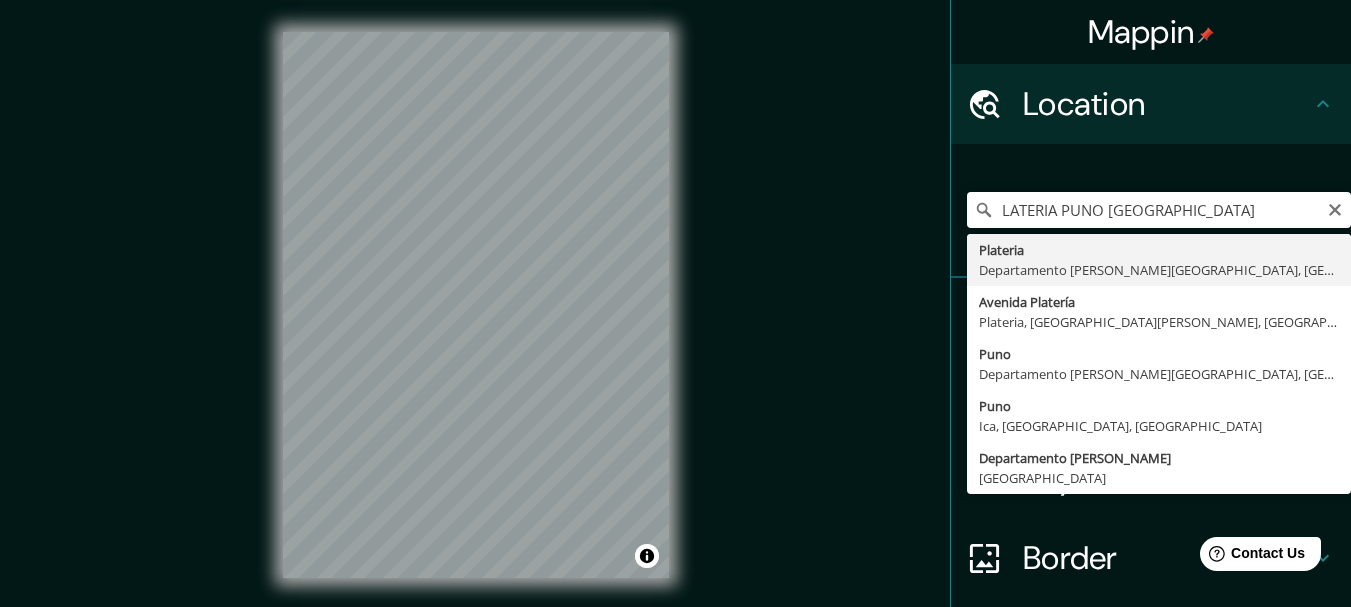 type on "Plateria, [GEOGRAPHIC_DATA][PERSON_NAME], [GEOGRAPHIC_DATA]" 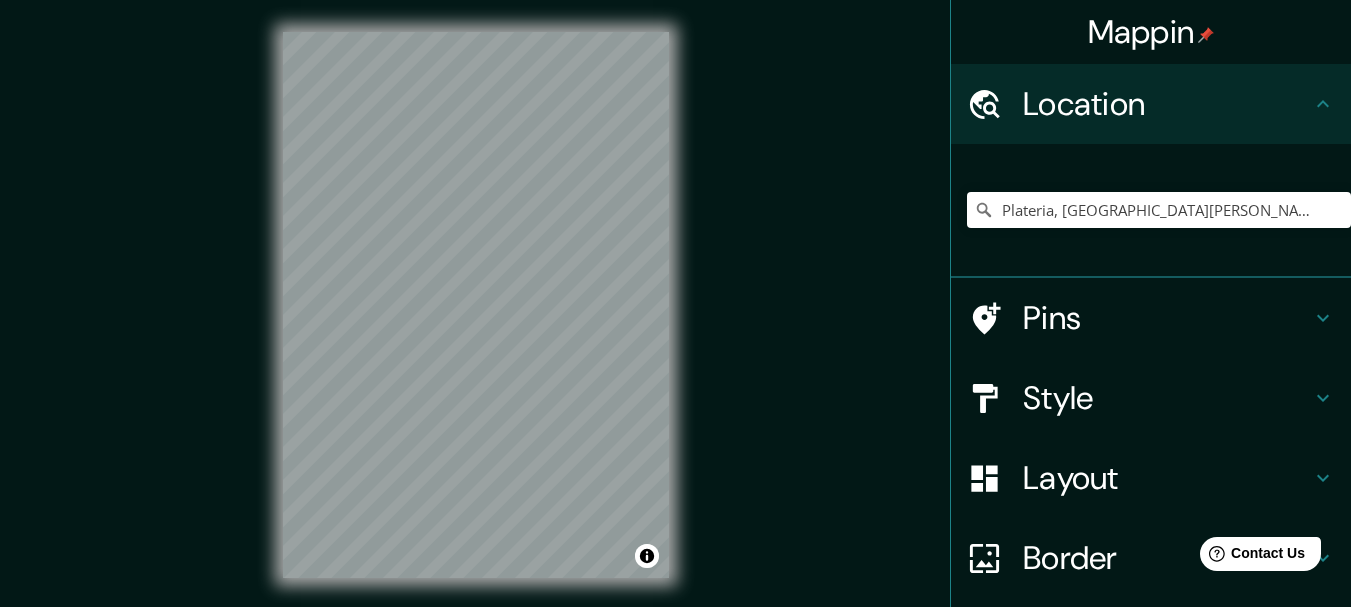 click 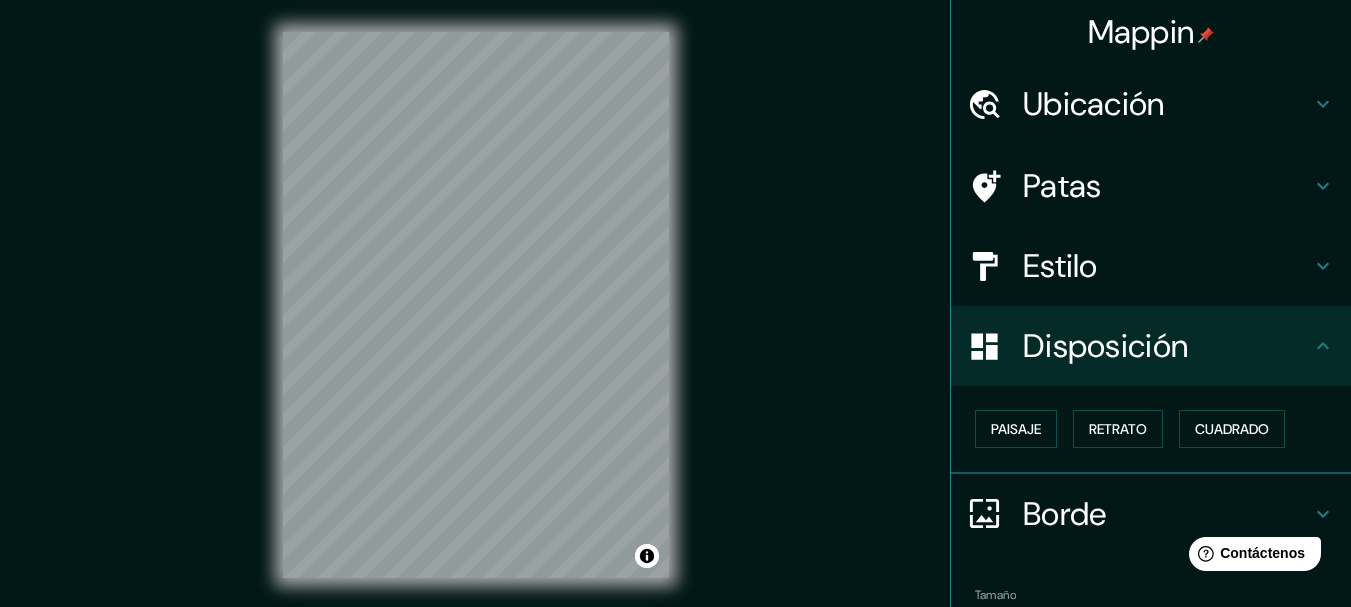 click 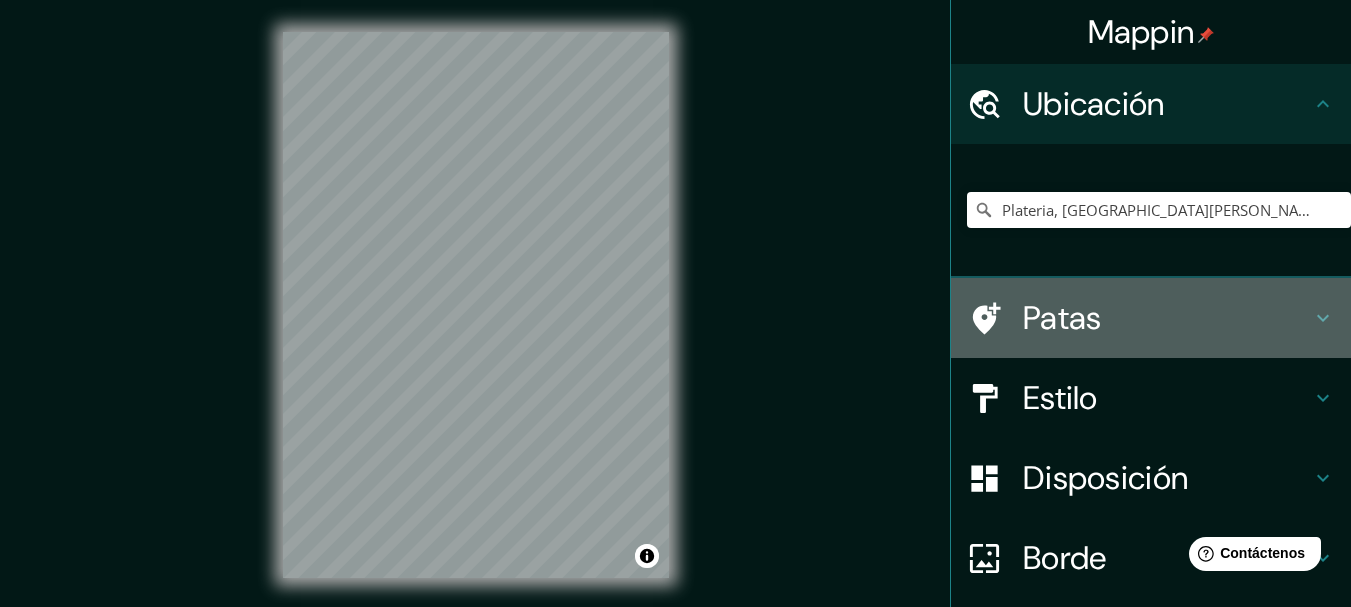 click 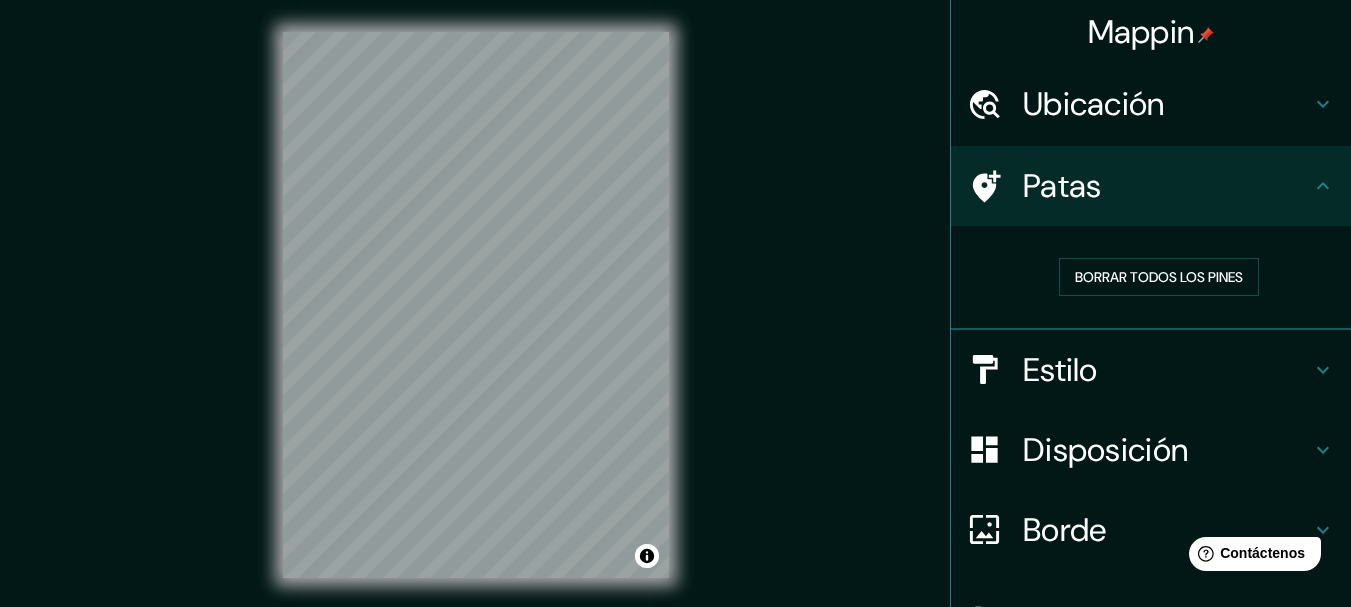 click 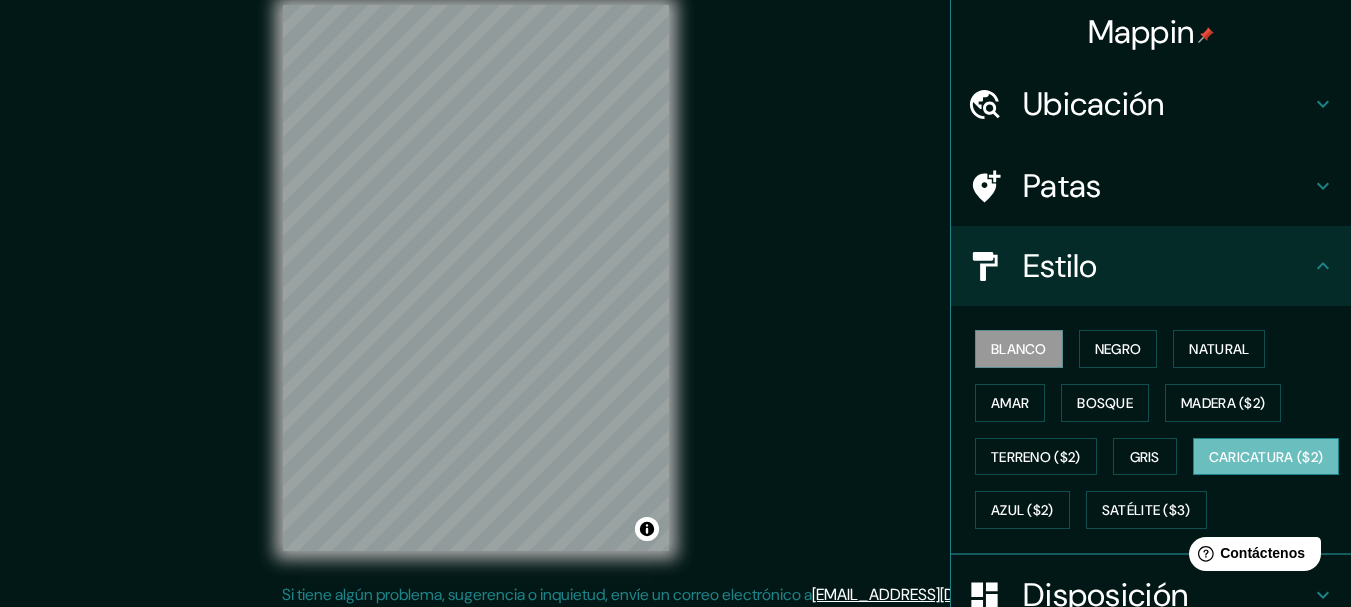 scroll, scrollTop: 35, scrollLeft: 0, axis: vertical 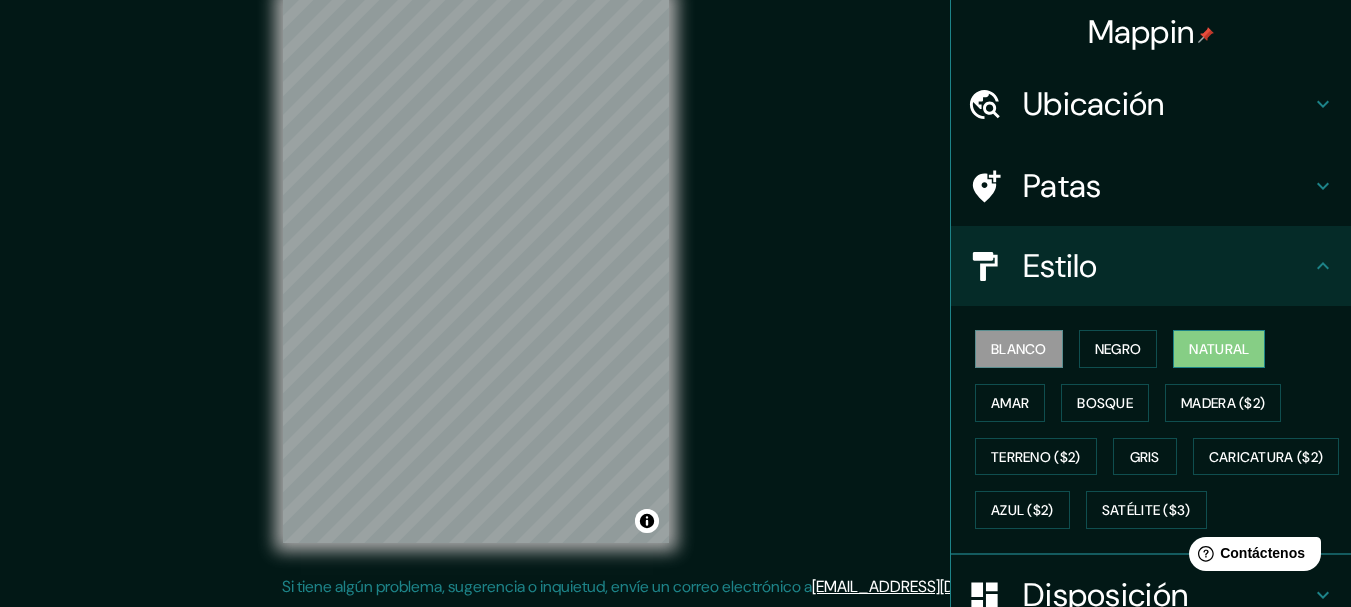 click on "Natural" at bounding box center [1219, 349] 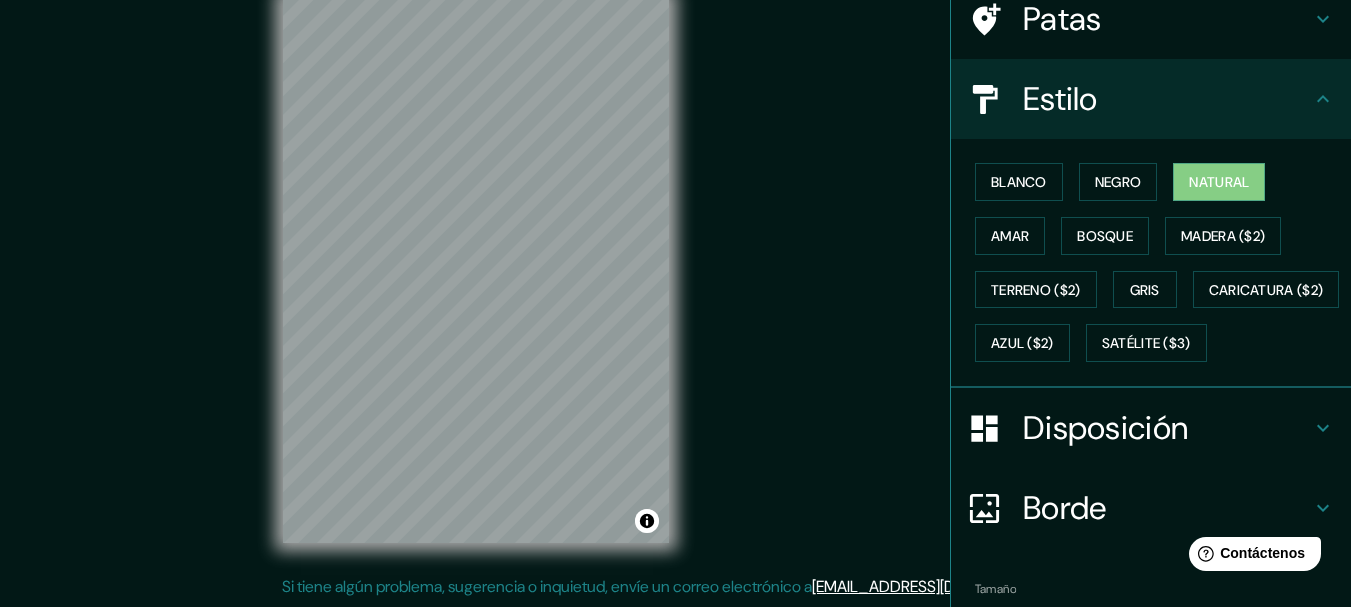 scroll, scrollTop: 329, scrollLeft: 0, axis: vertical 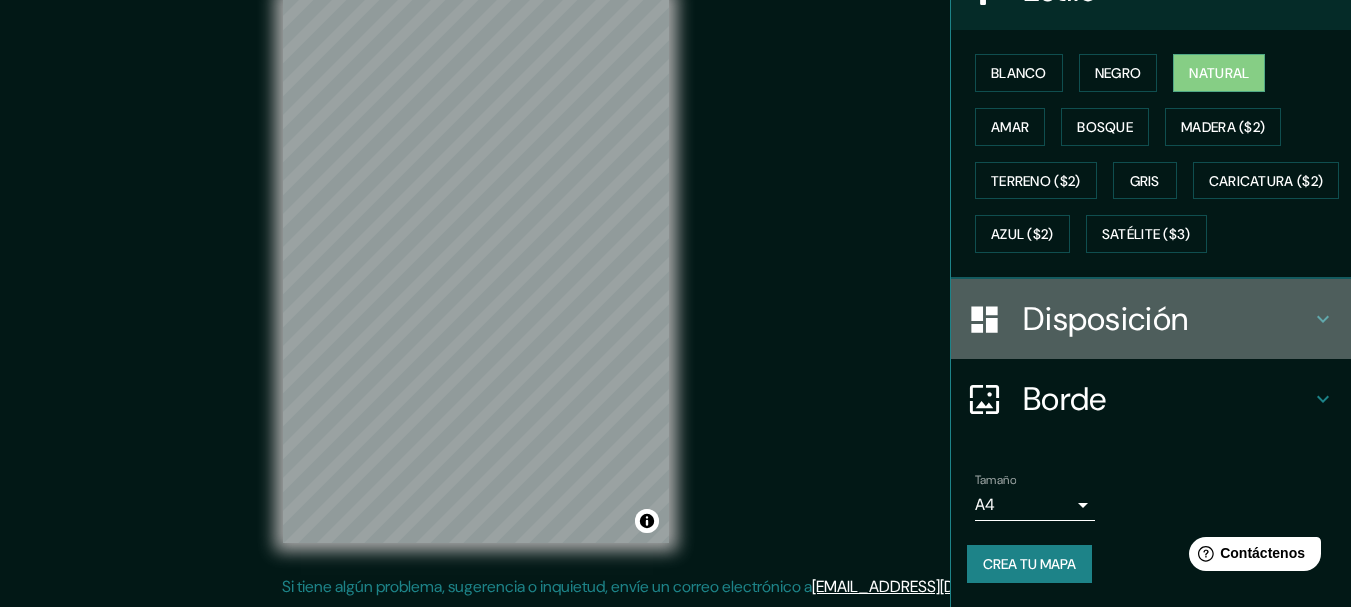 click 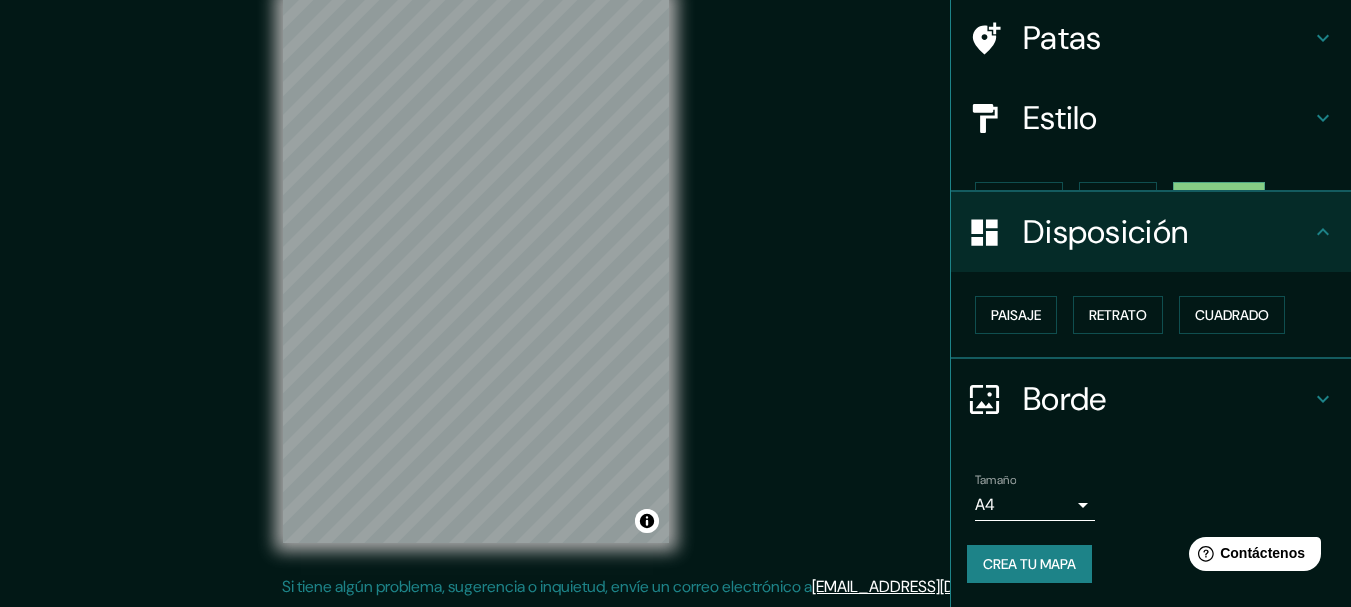 scroll, scrollTop: 114, scrollLeft: 0, axis: vertical 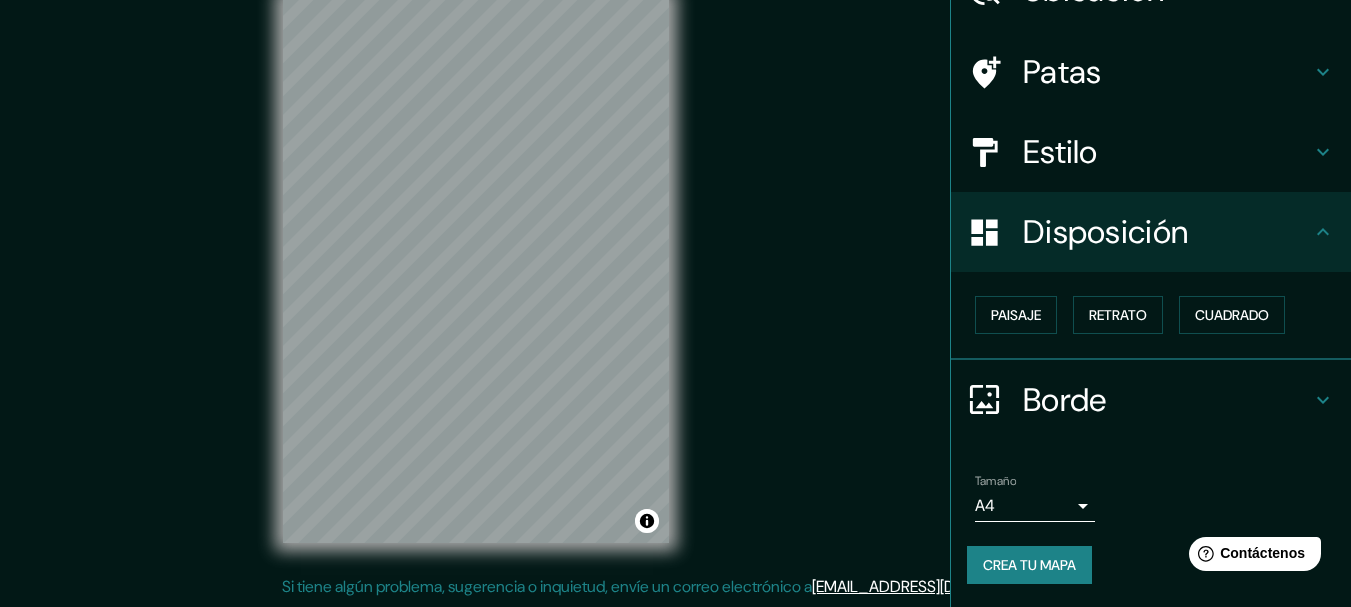 click on "Mappin Ubicación Plateria, Departamento de Puno, Perú Patas Estilo Disposición Paisaje Retrato Cuadrado Borde Elige un borde.  Consejo  : puedes opacar las capas del marco para crear efectos geniales. Ninguno Simple Transparente Elegante Tamaño A4 single Crea tu mapa © Mapbox   © OpenStreetMap   Improve this map Si tiene algún problema, sugerencia o inquietud, envíe un correo electrónico a  help@mappin.pro  .   . . Texto original Valora esta traducción Tu opinión servirá para ayudar a mejorar el Traductor de Google" at bounding box center (675, 268) 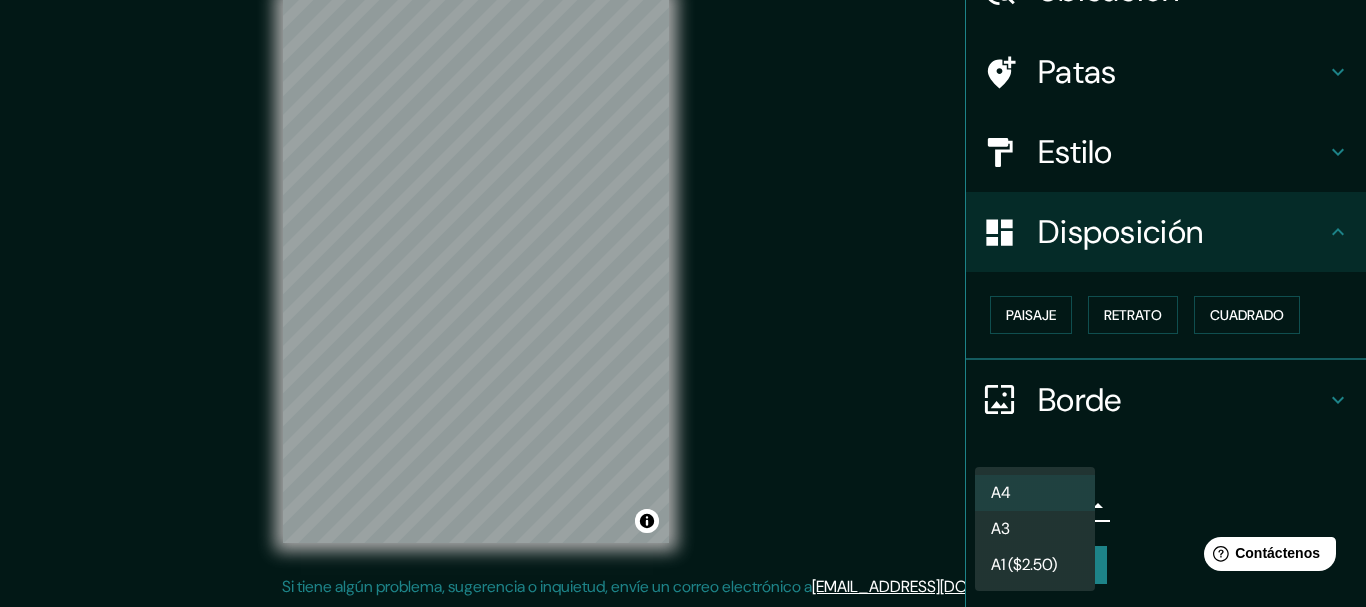 click on "A1 ($2.50)" at bounding box center [1035, 565] 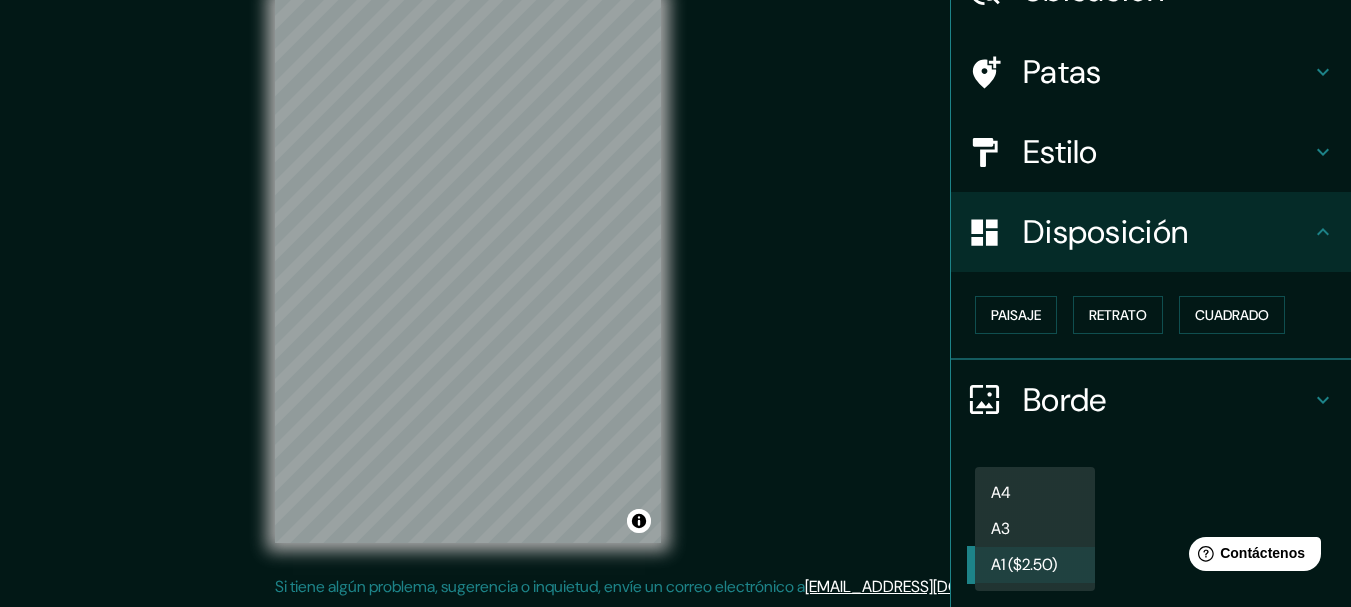 click on "Mappin Ubicación Plateria, Departamento de Puno, Perú Patas Estilo Disposición Paisaje Retrato Cuadrado Borde Elige un borde.  Consejo  : puedes opacar las capas del marco para crear efectos geniales. Ninguno Simple Transparente Elegante Tamaño A1 ($2.50) a3 Crea tu mapa © Mapbox   © OpenStreetMap   Improve this map Si tiene algún problema, sugerencia o inquietud, envíe un correo electrónico a  help@mappin.pro  .   . . Texto original Valora esta traducción Tu opinión servirá para ayudar a mejorar el Traductor de Google A4 A3 A1 ($2.50)" at bounding box center (675, 268) 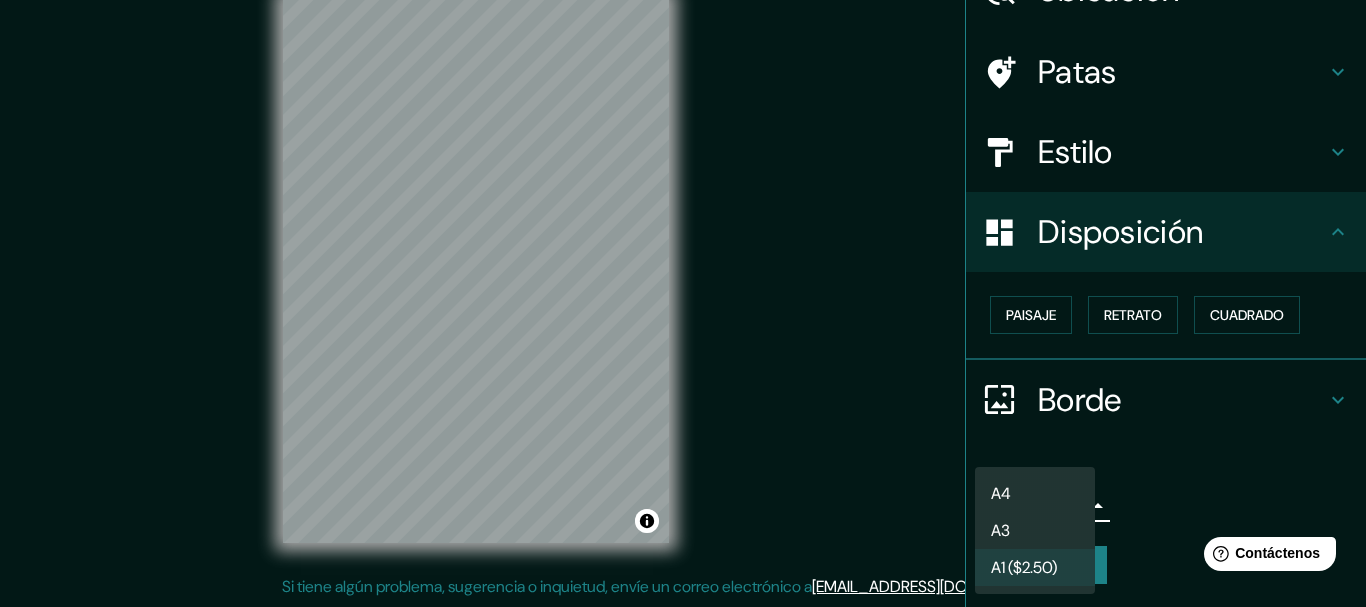 click on "A4" at bounding box center [1035, 493] 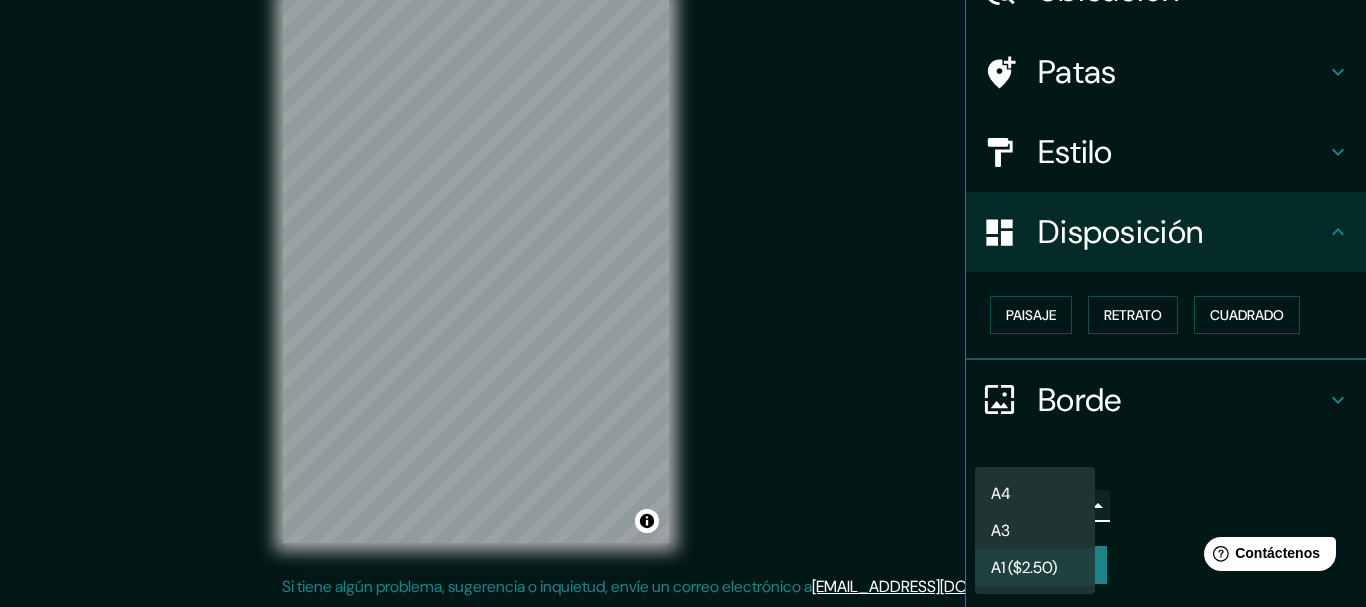 type on "single" 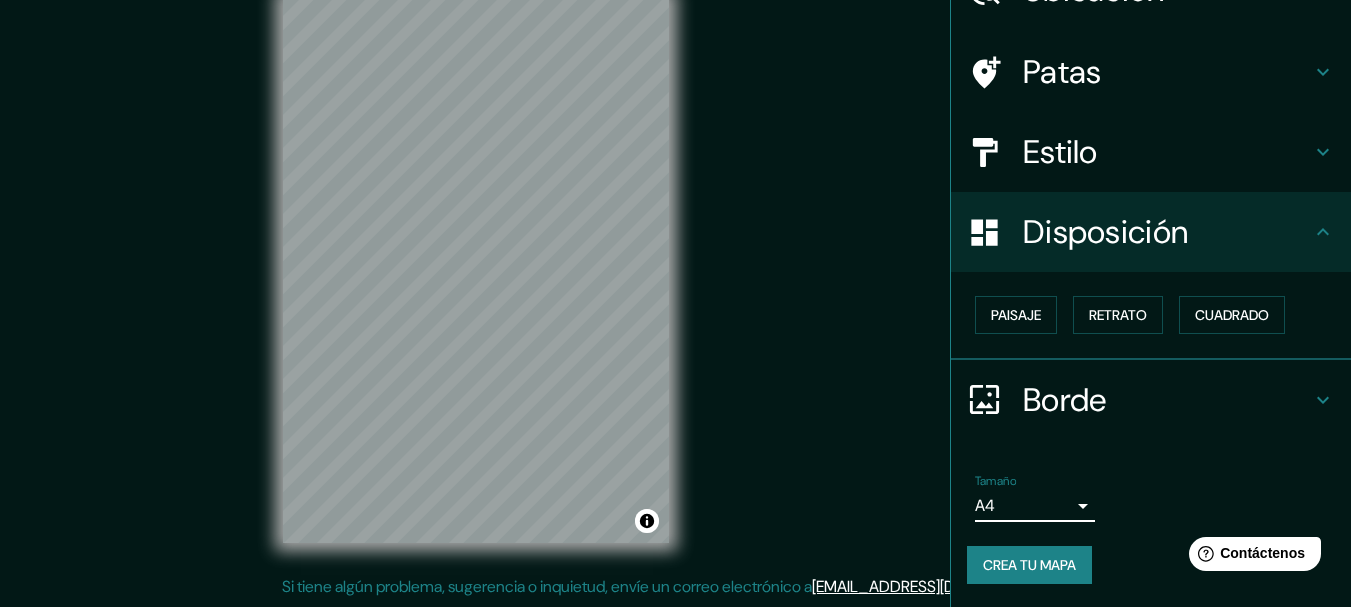 click on "Crea tu mapa" at bounding box center (1029, 565) 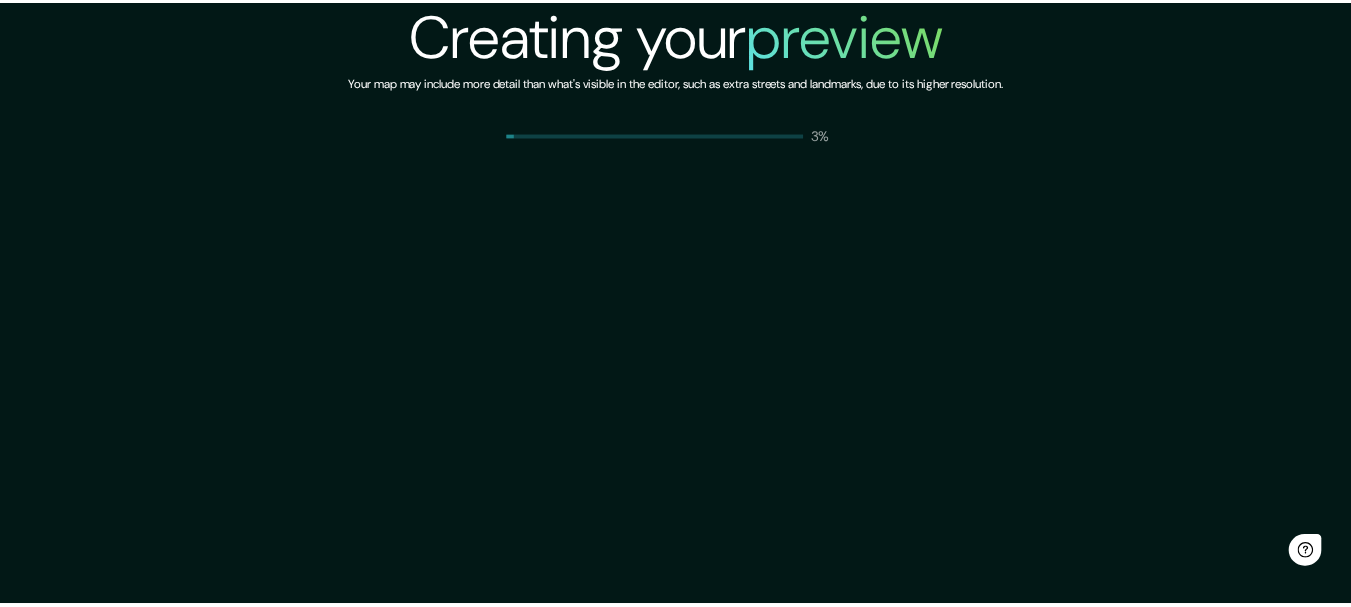 scroll, scrollTop: 0, scrollLeft: 0, axis: both 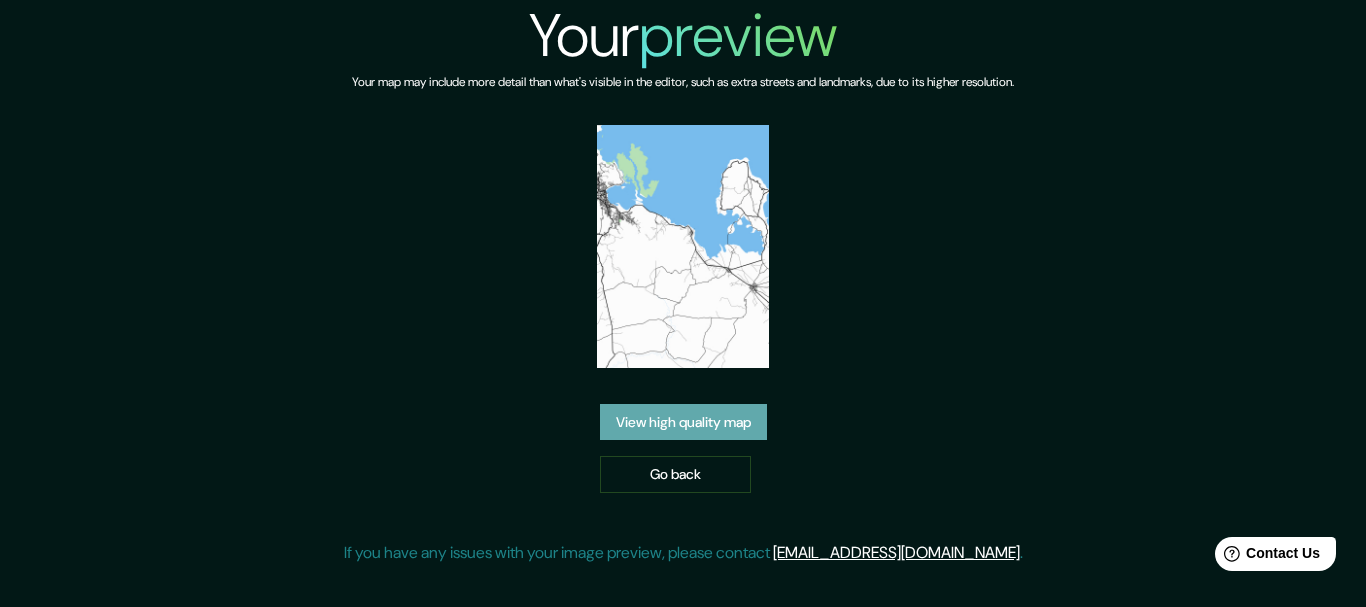 click on "View high quality map" at bounding box center [683, 422] 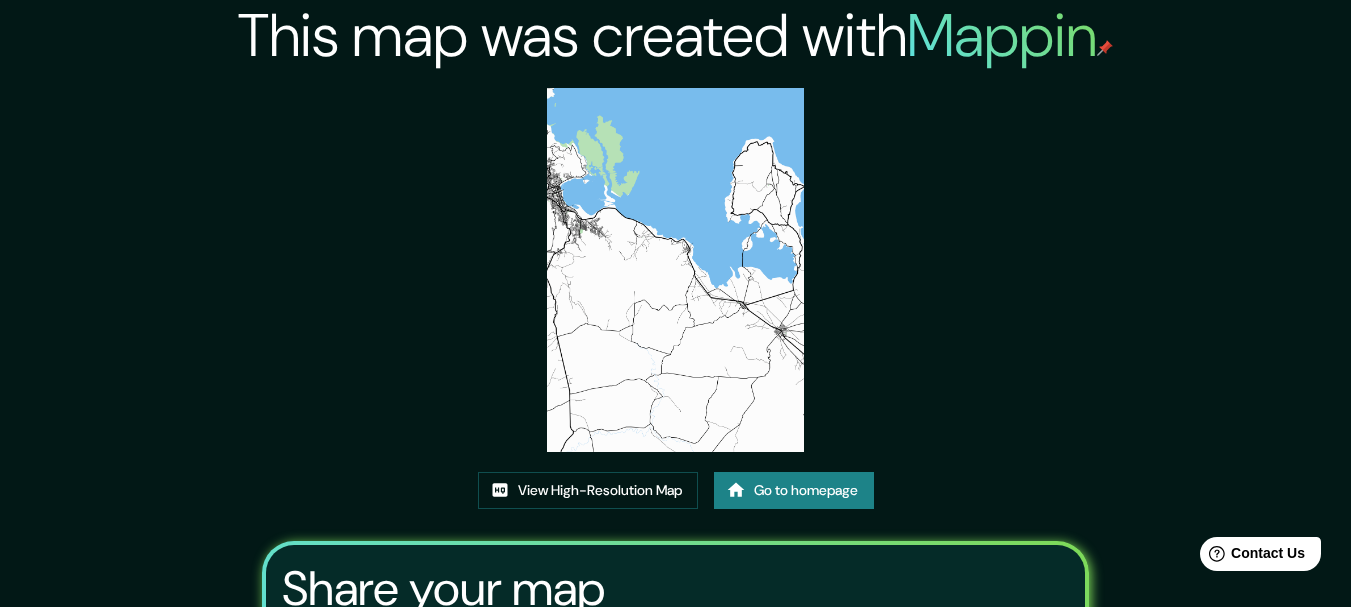 scroll, scrollTop: 167, scrollLeft: 0, axis: vertical 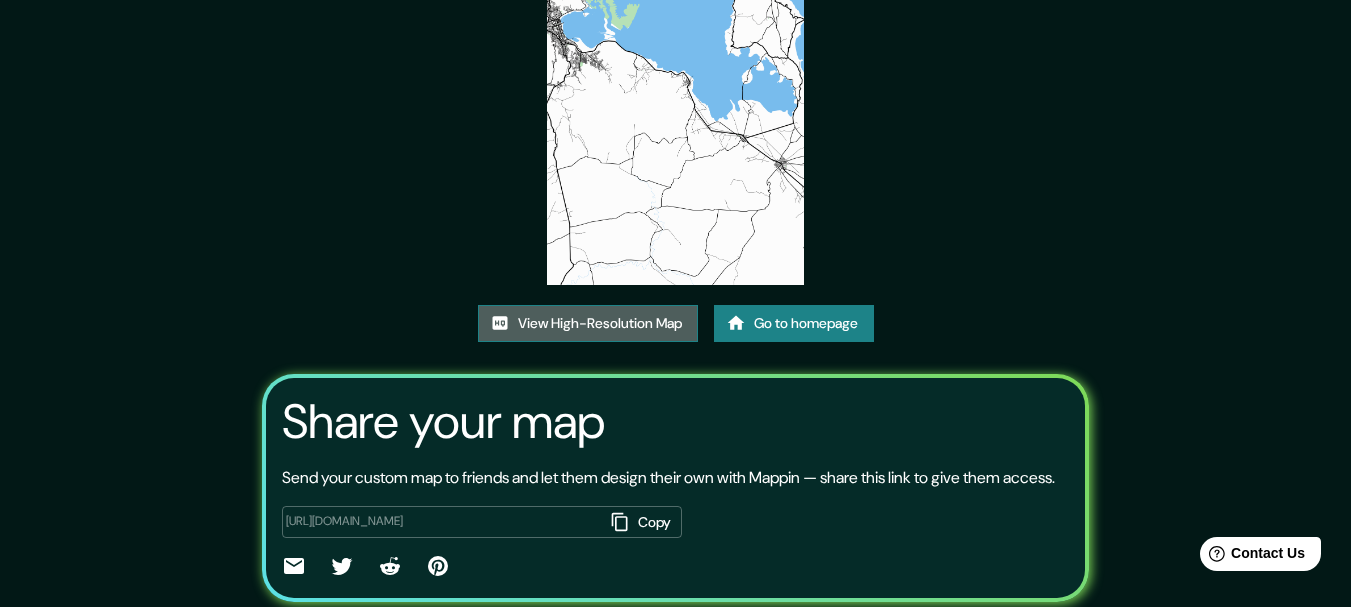 click on "View High-Resolution Map" at bounding box center [588, 323] 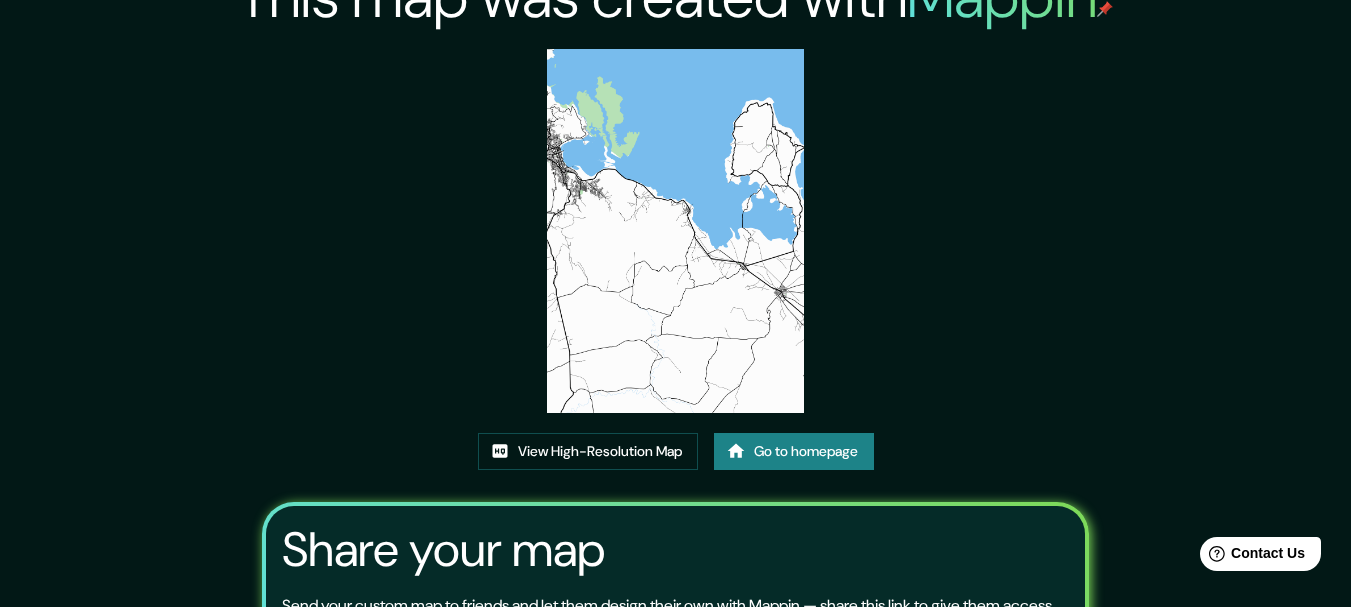 scroll, scrollTop: 0, scrollLeft: 0, axis: both 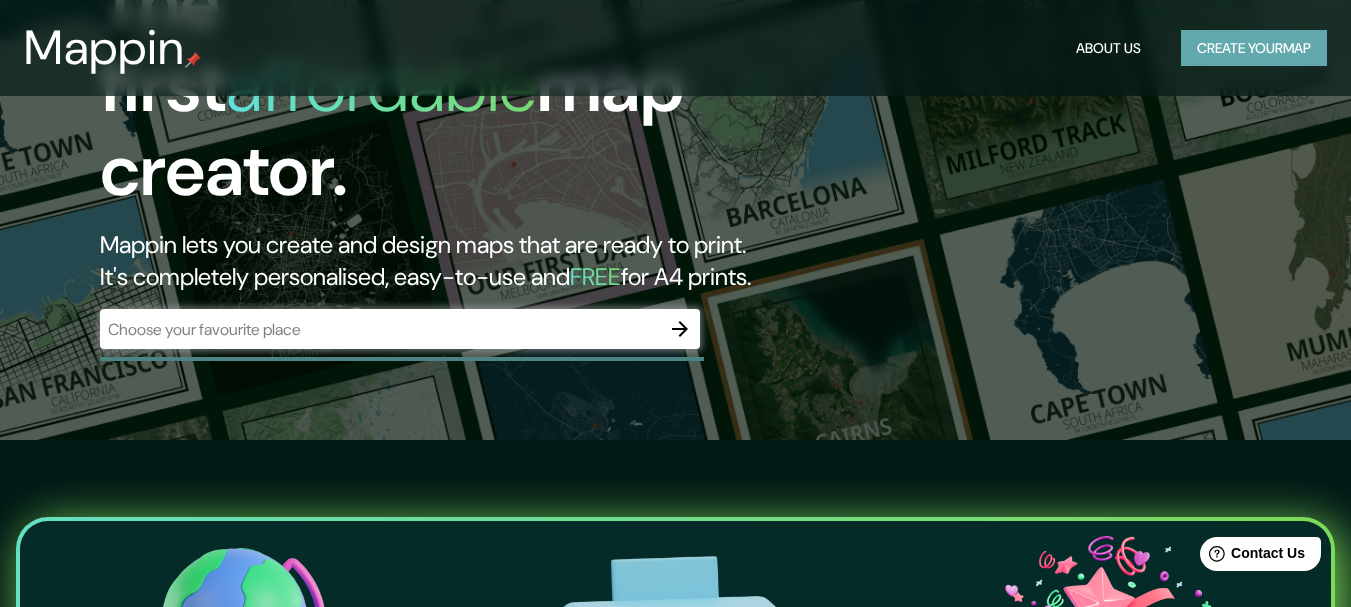 click on "Create your   map" at bounding box center [1254, 48] 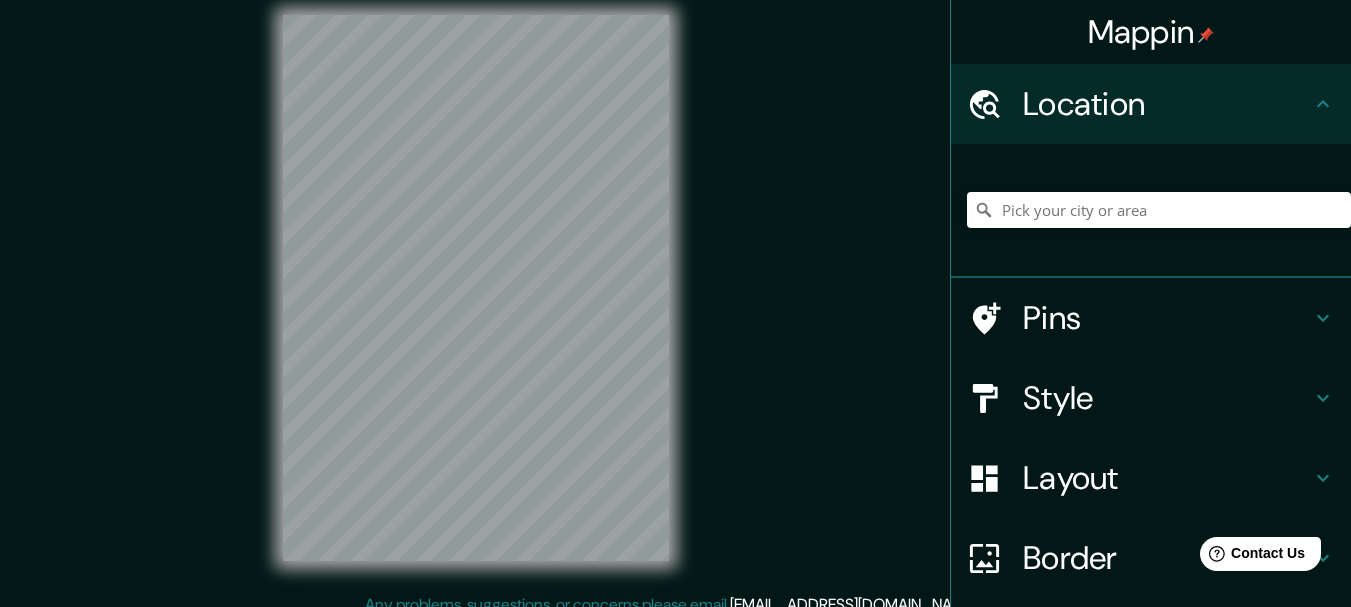 scroll, scrollTop: 0, scrollLeft: 0, axis: both 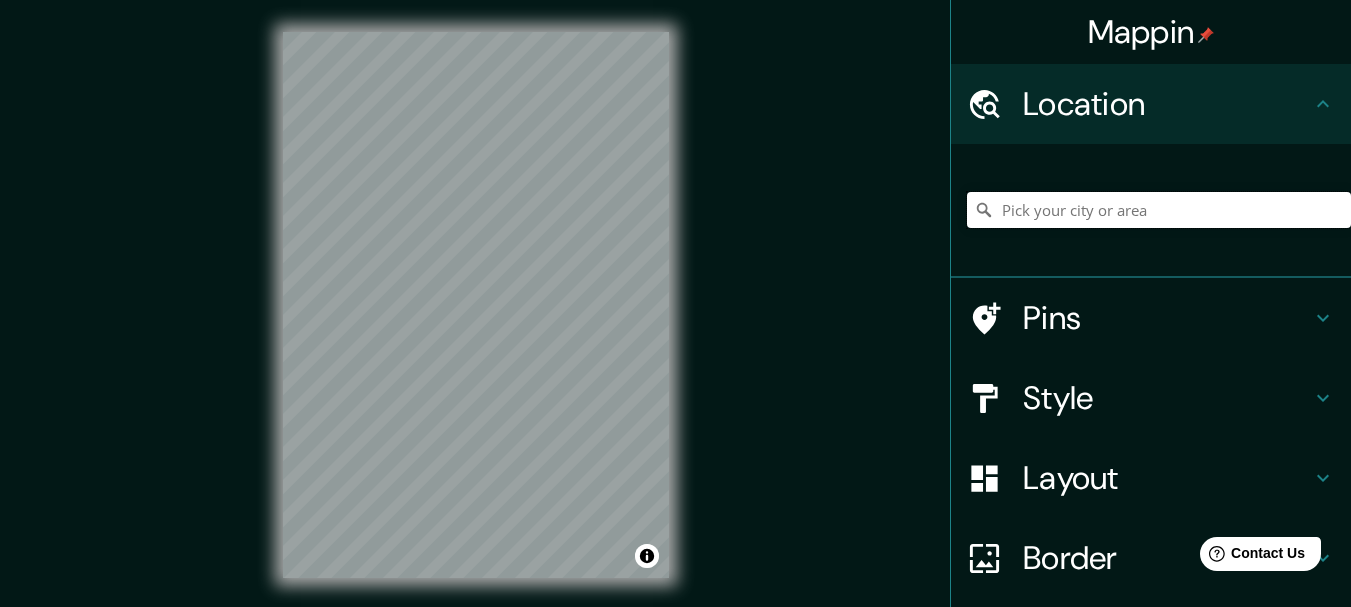 click at bounding box center (1159, 210) 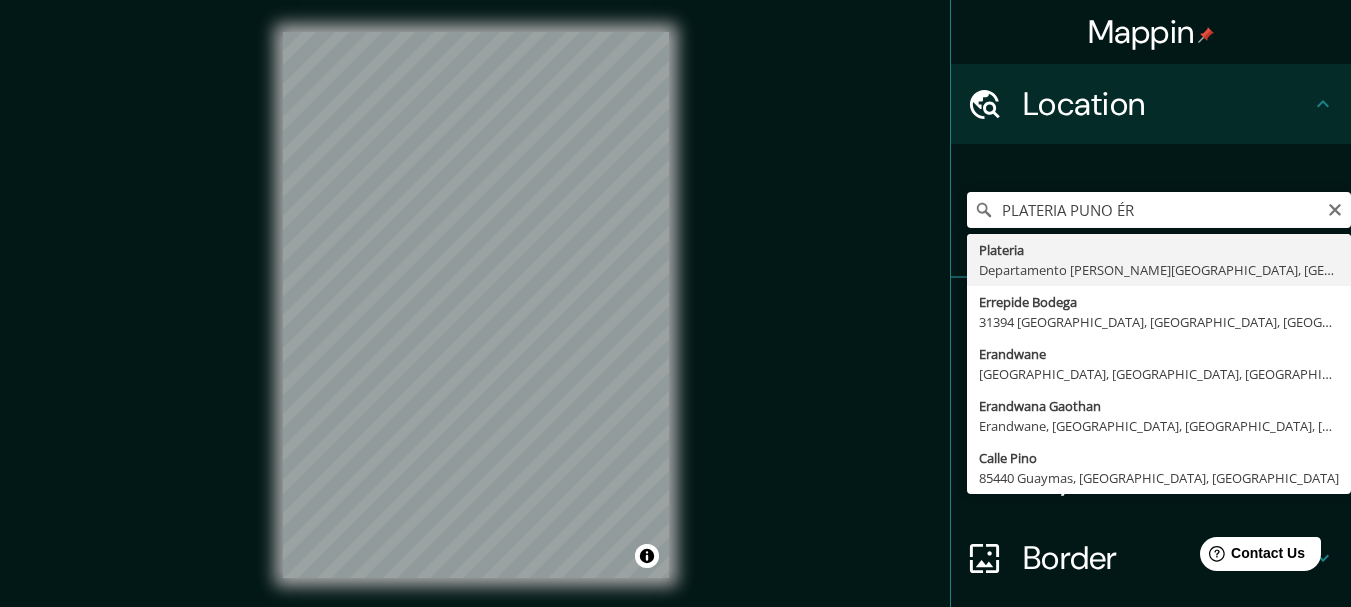 type on "Plateria, Departamento de Puno, Perú" 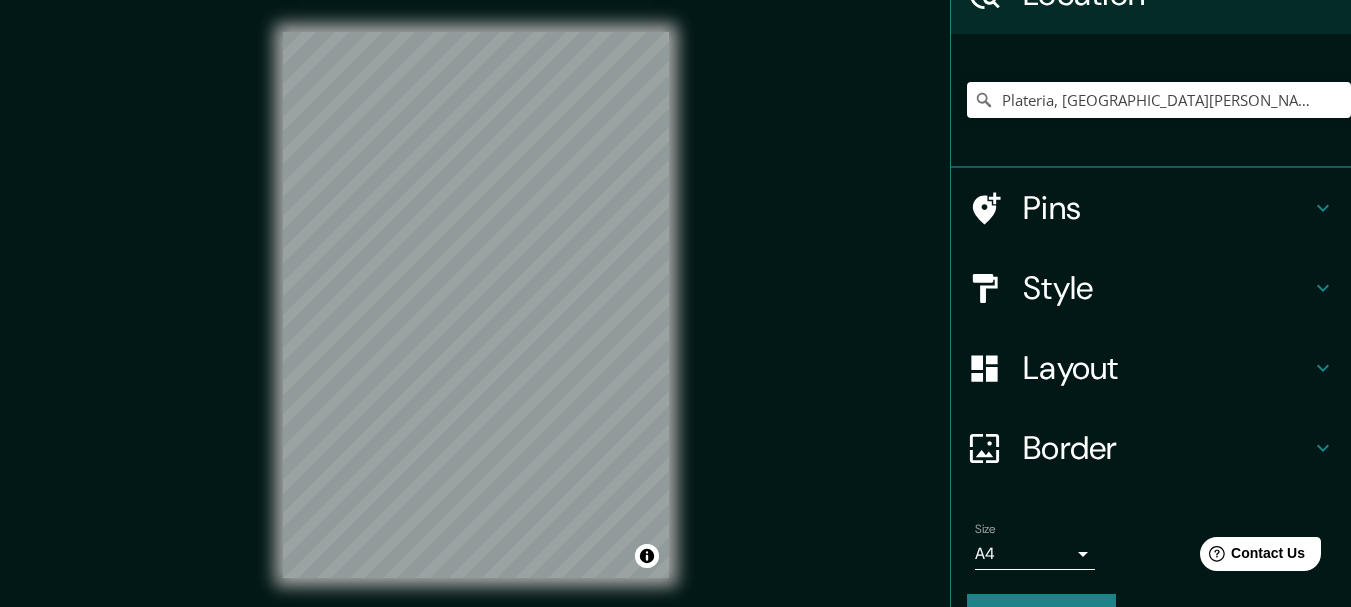 scroll, scrollTop: 158, scrollLeft: 0, axis: vertical 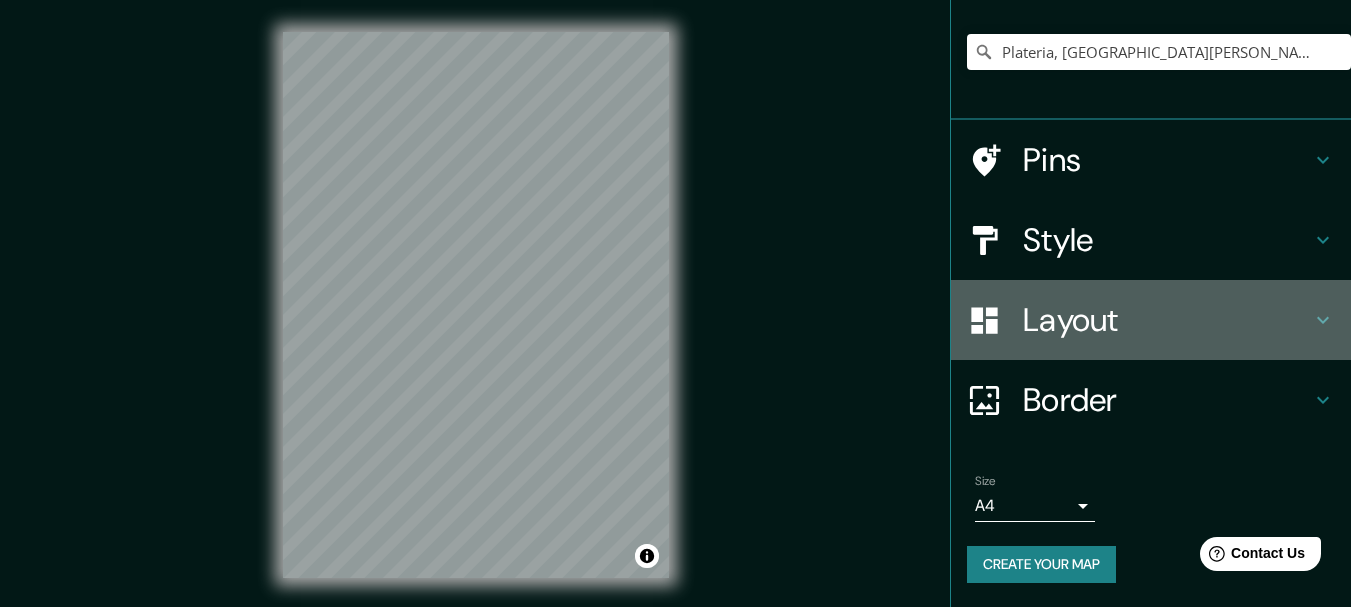 click 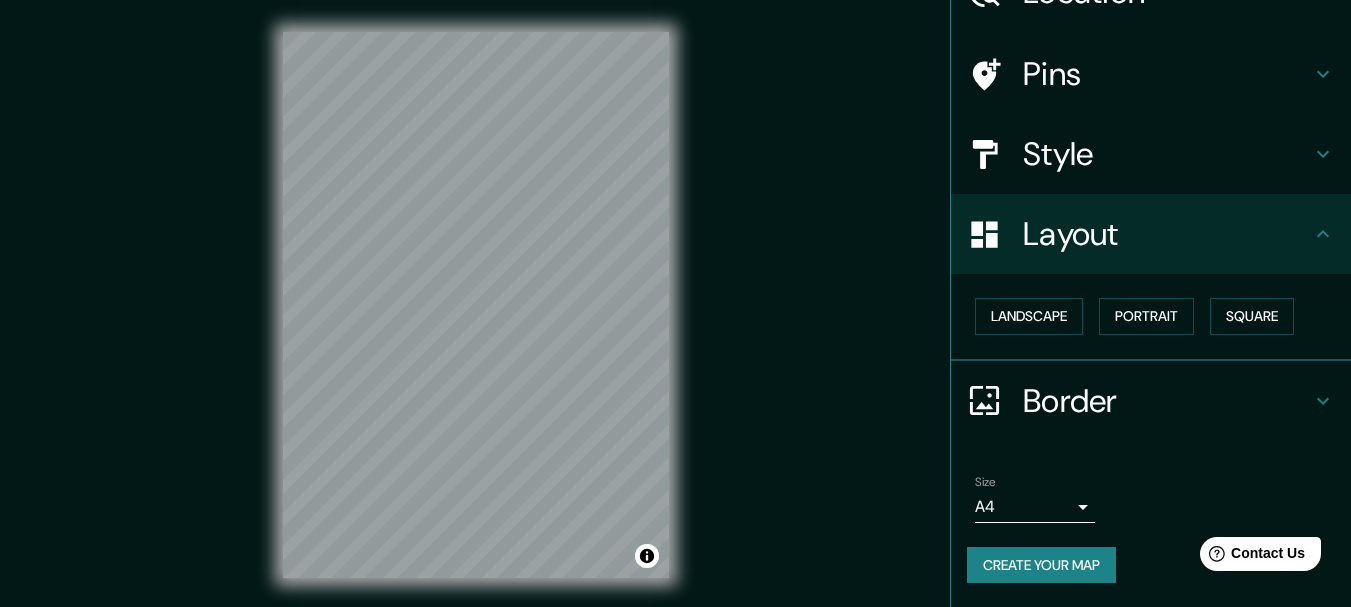 scroll, scrollTop: 112, scrollLeft: 0, axis: vertical 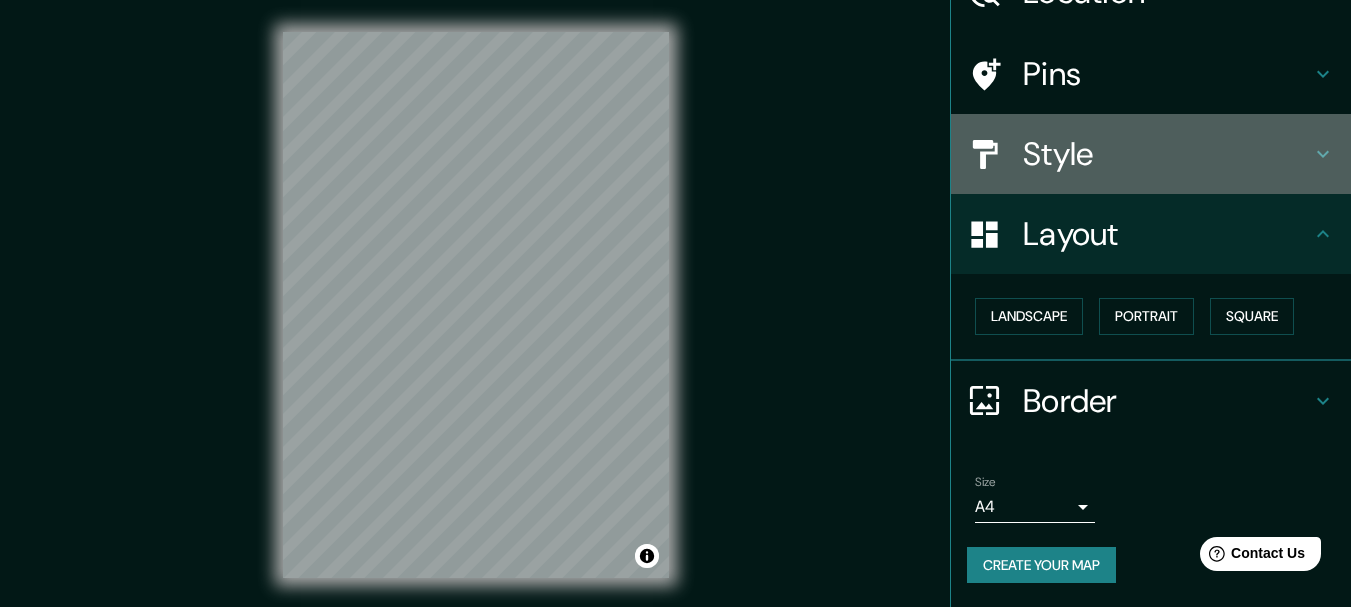 click 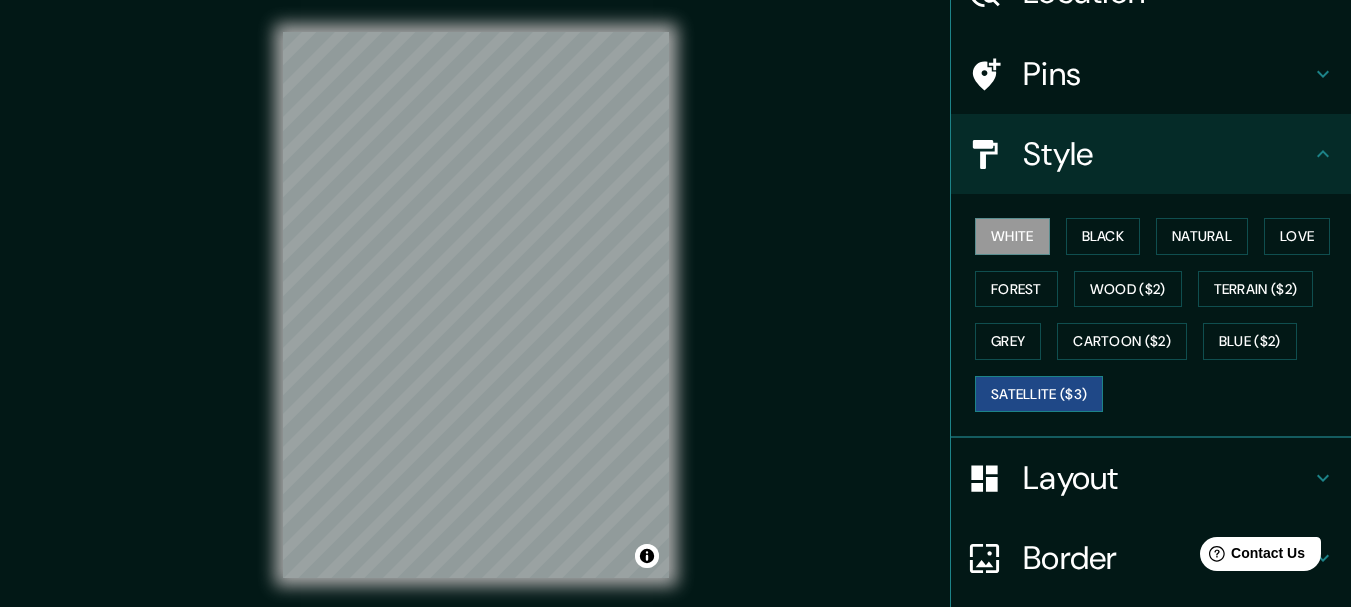 click on "Satellite ($3)" at bounding box center (1039, 394) 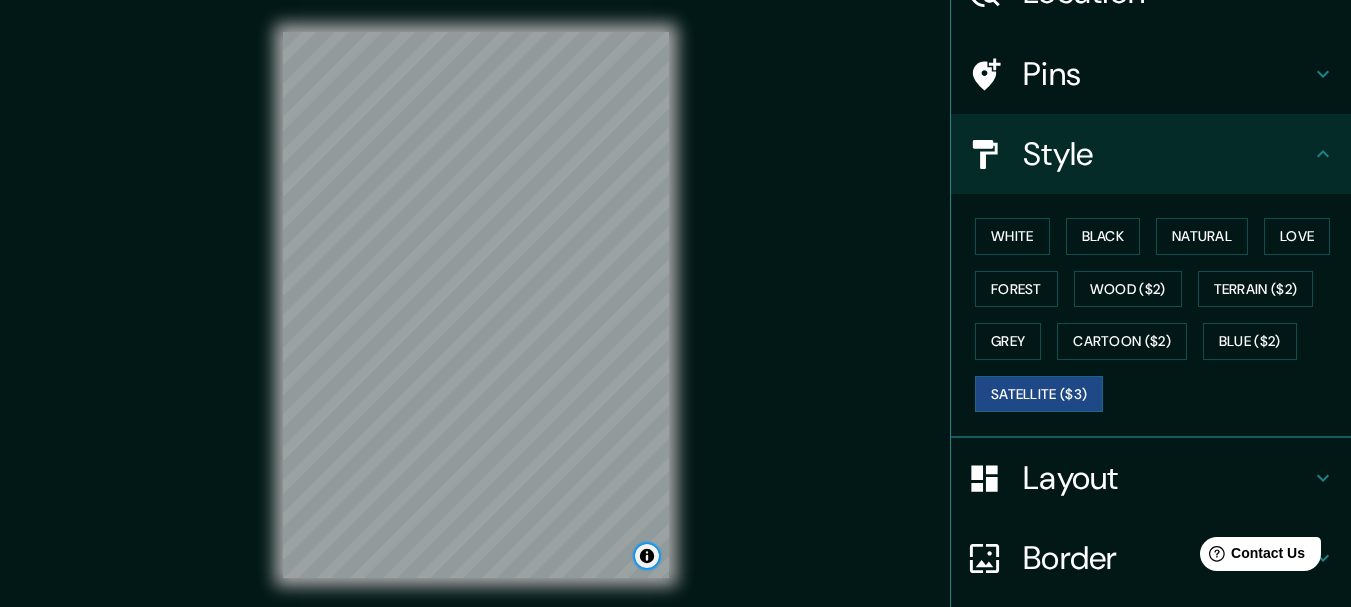 click at bounding box center (647, 556) 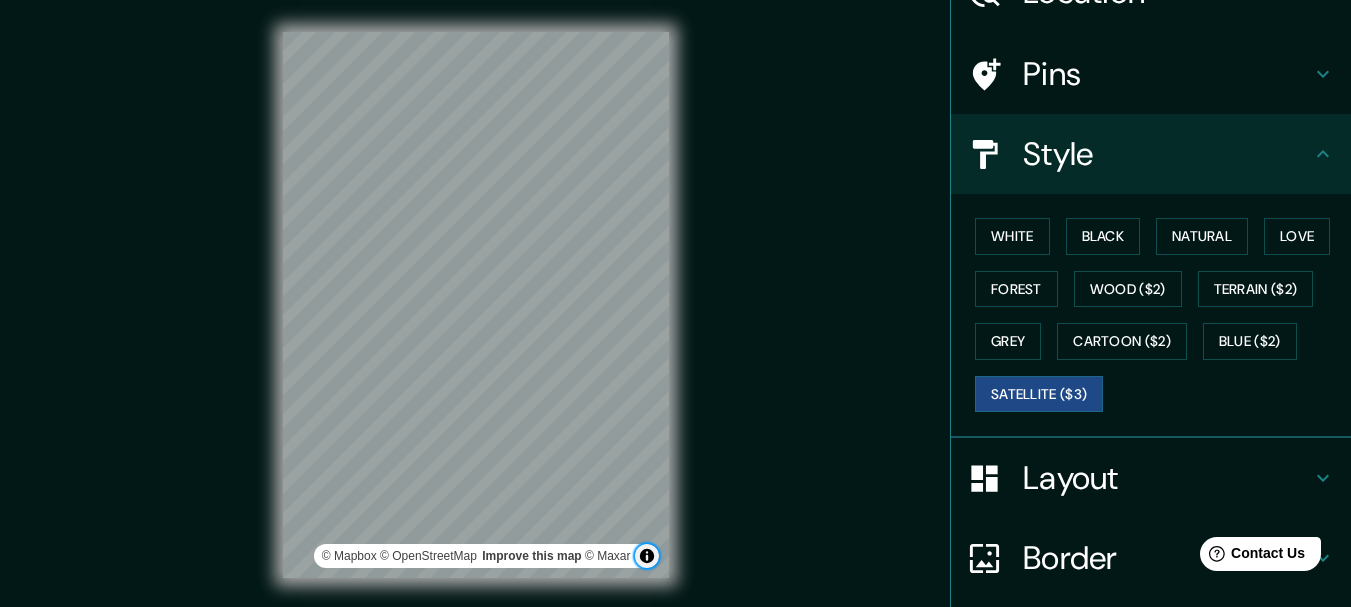 click at bounding box center [647, 556] 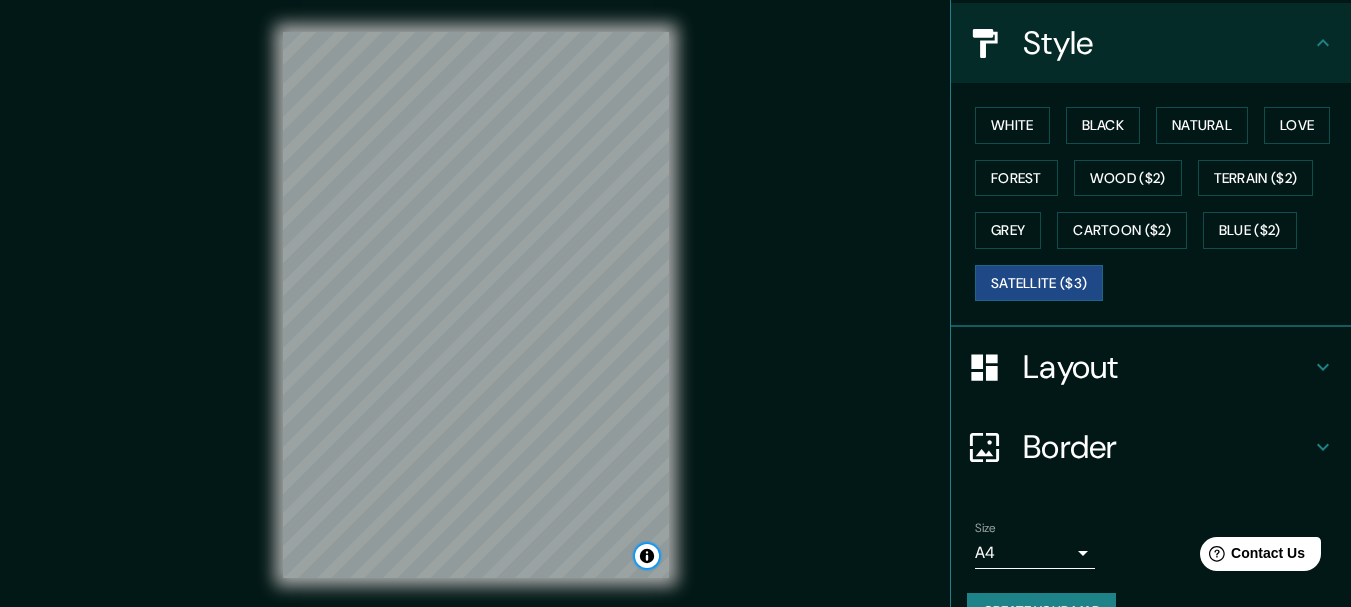scroll, scrollTop: 270, scrollLeft: 0, axis: vertical 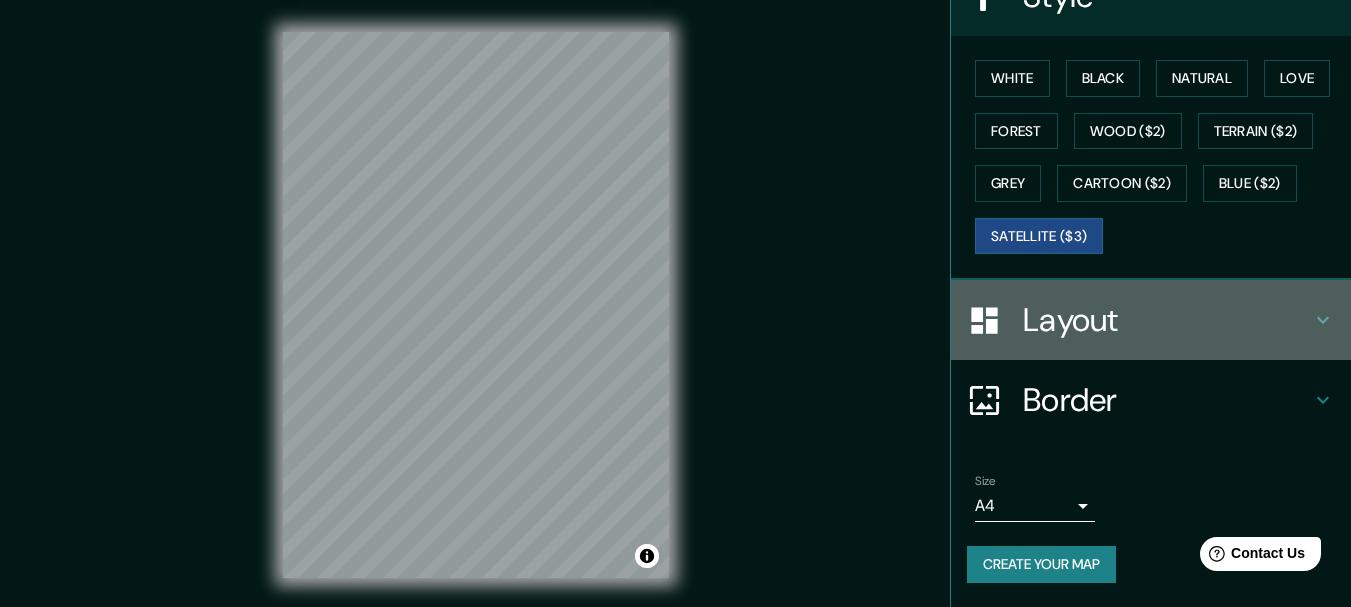 click 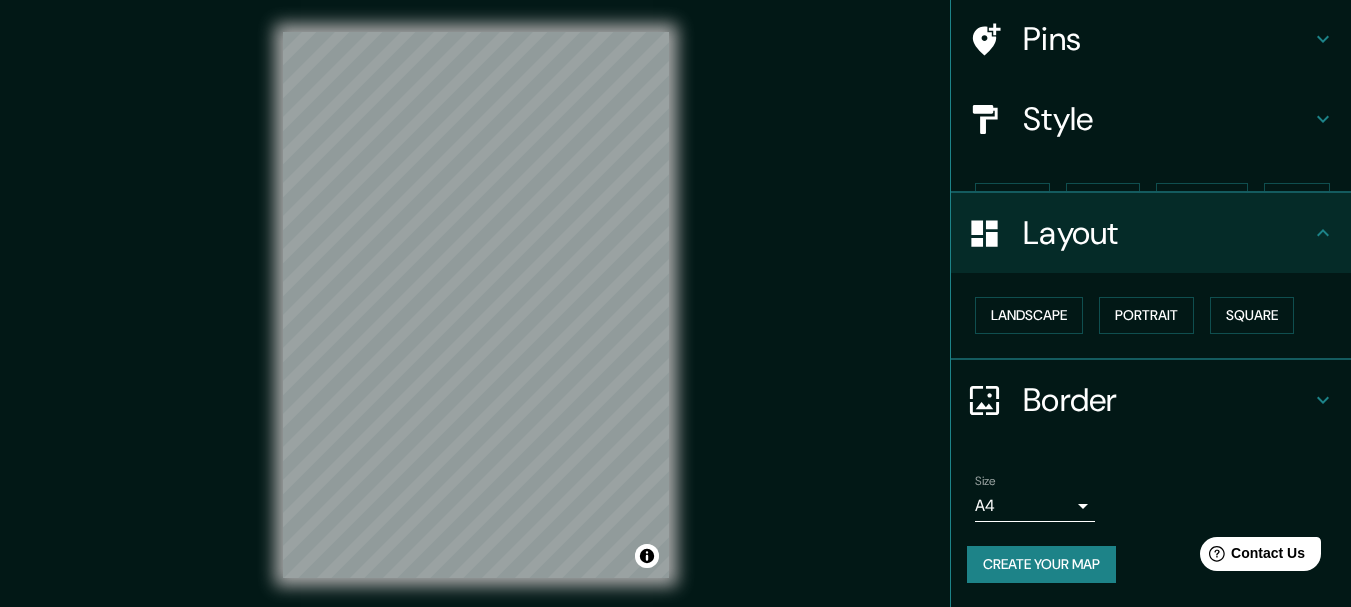 scroll, scrollTop: 112, scrollLeft: 0, axis: vertical 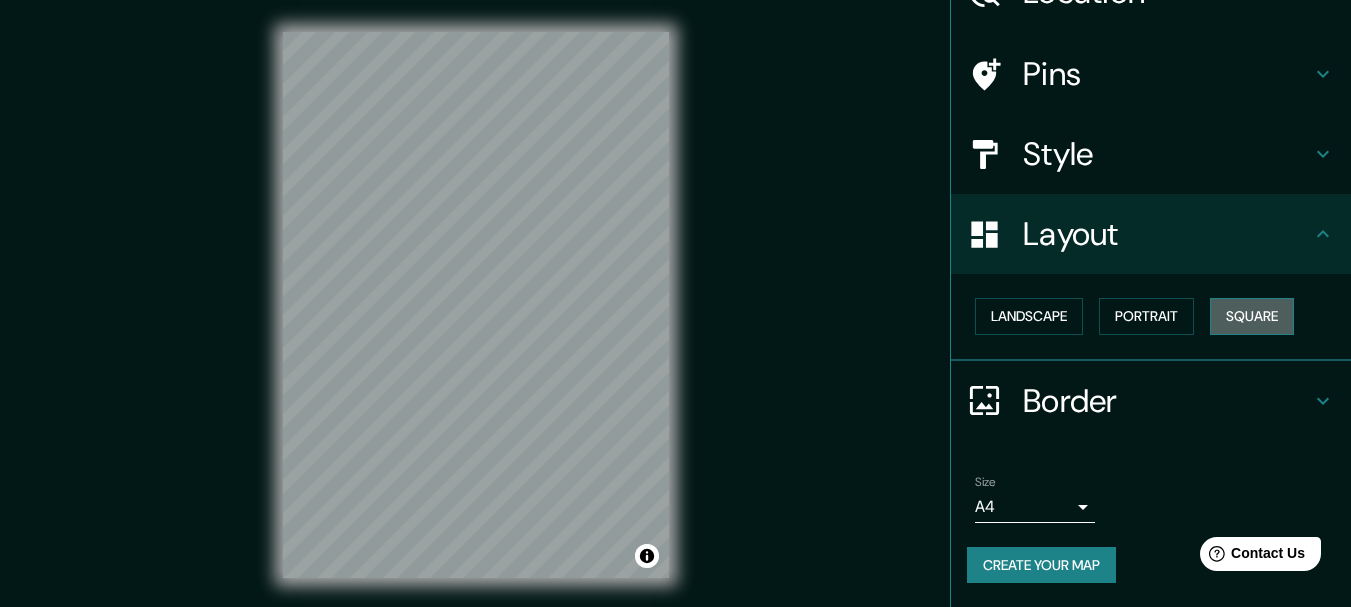 click on "Square" at bounding box center (1252, 316) 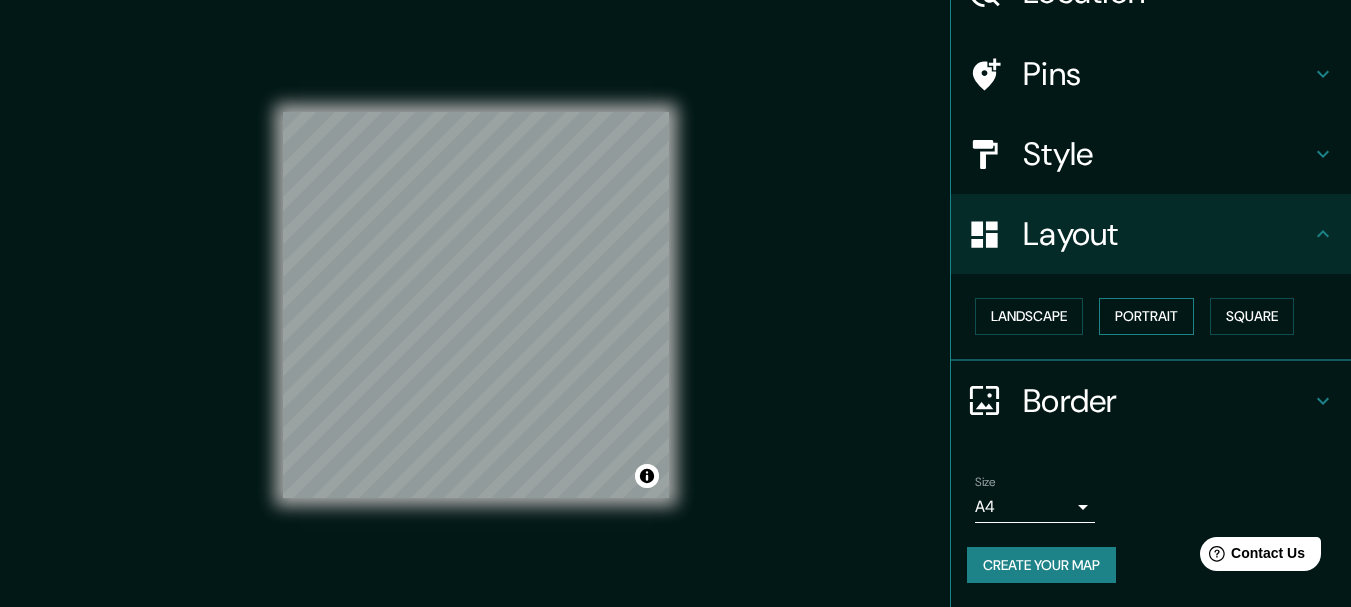 click on "Portrait" at bounding box center [1146, 316] 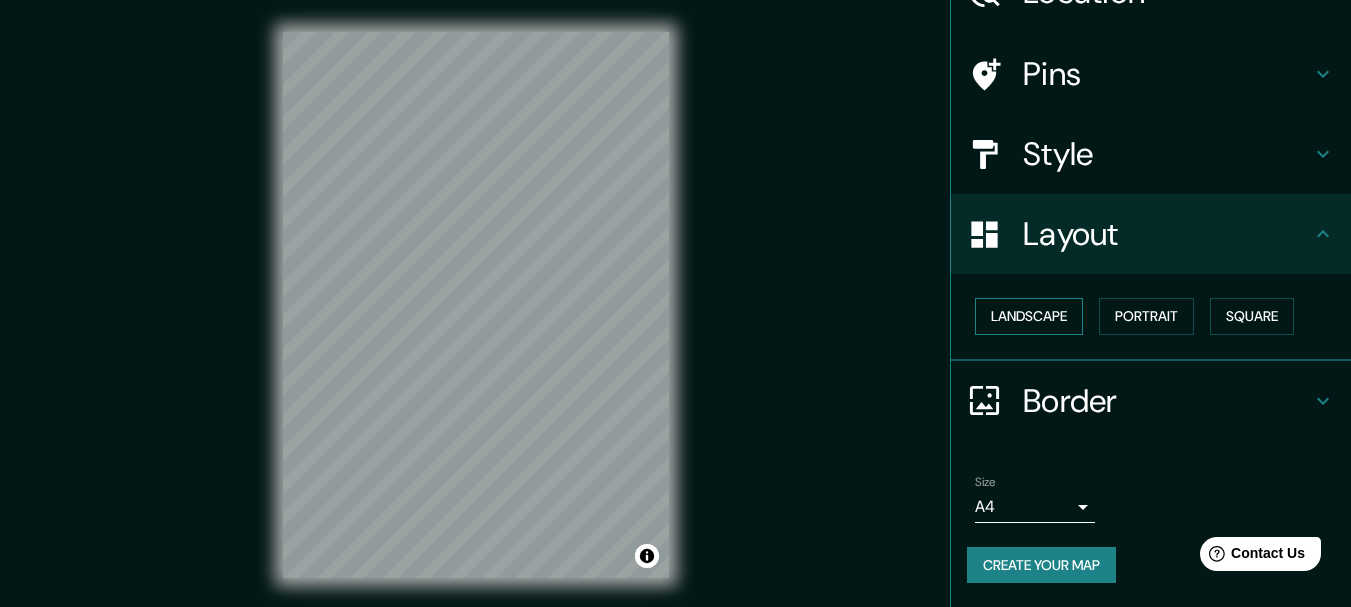 click on "Landscape" at bounding box center [1029, 316] 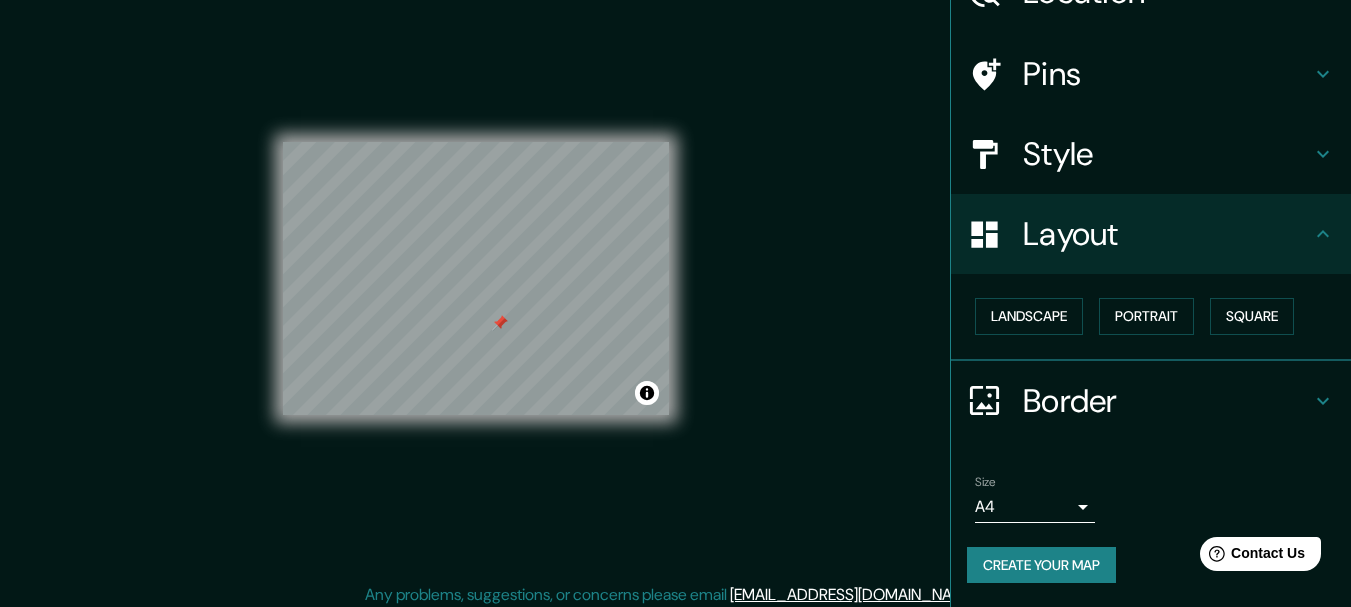 scroll, scrollTop: 35, scrollLeft: 0, axis: vertical 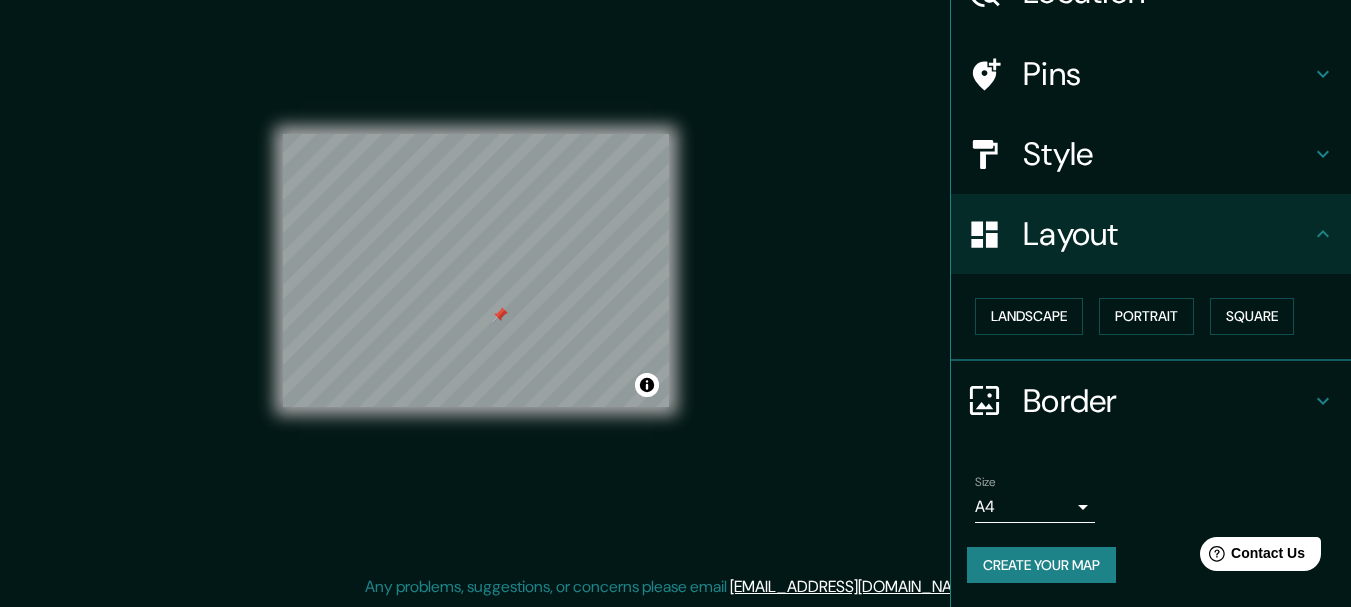 click on "Create your map" at bounding box center (1041, 565) 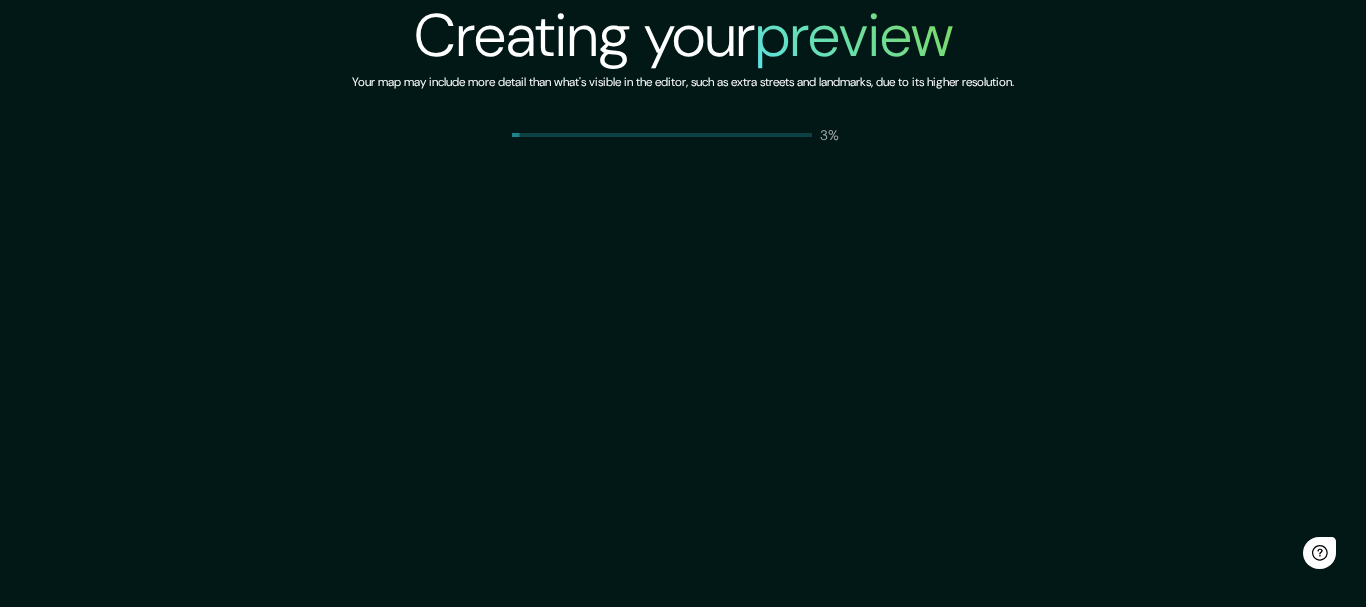 scroll, scrollTop: 0, scrollLeft: 0, axis: both 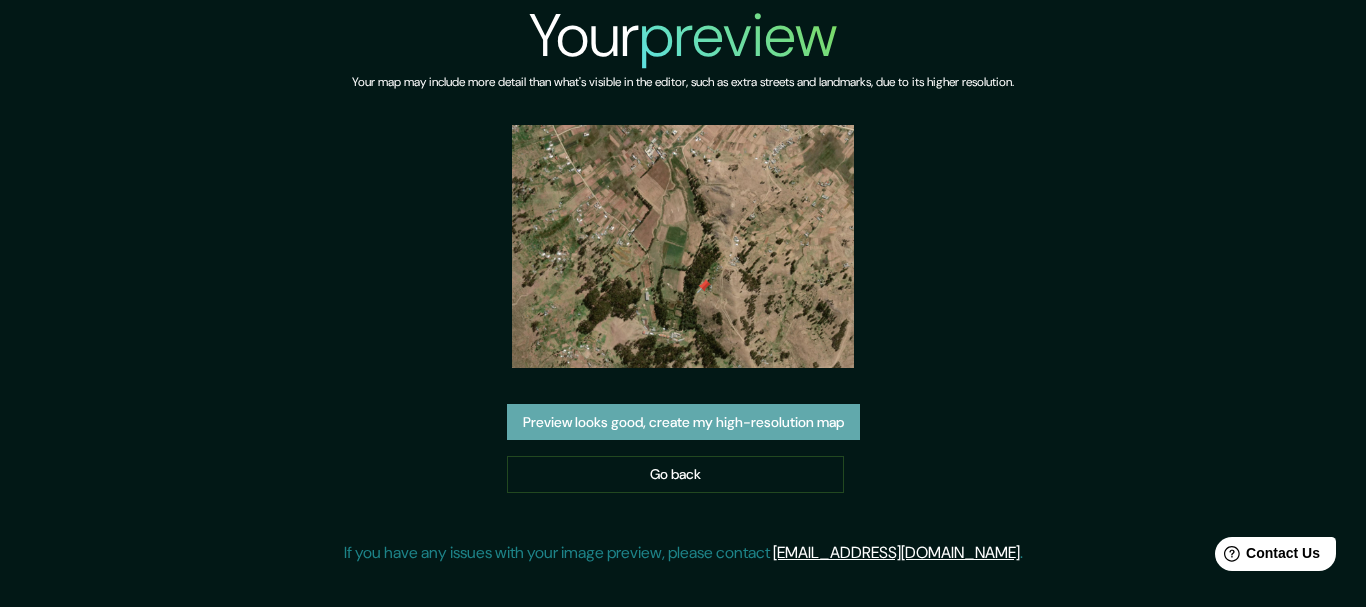 click on "Preview looks good, create my high-resolution map" at bounding box center (683, 422) 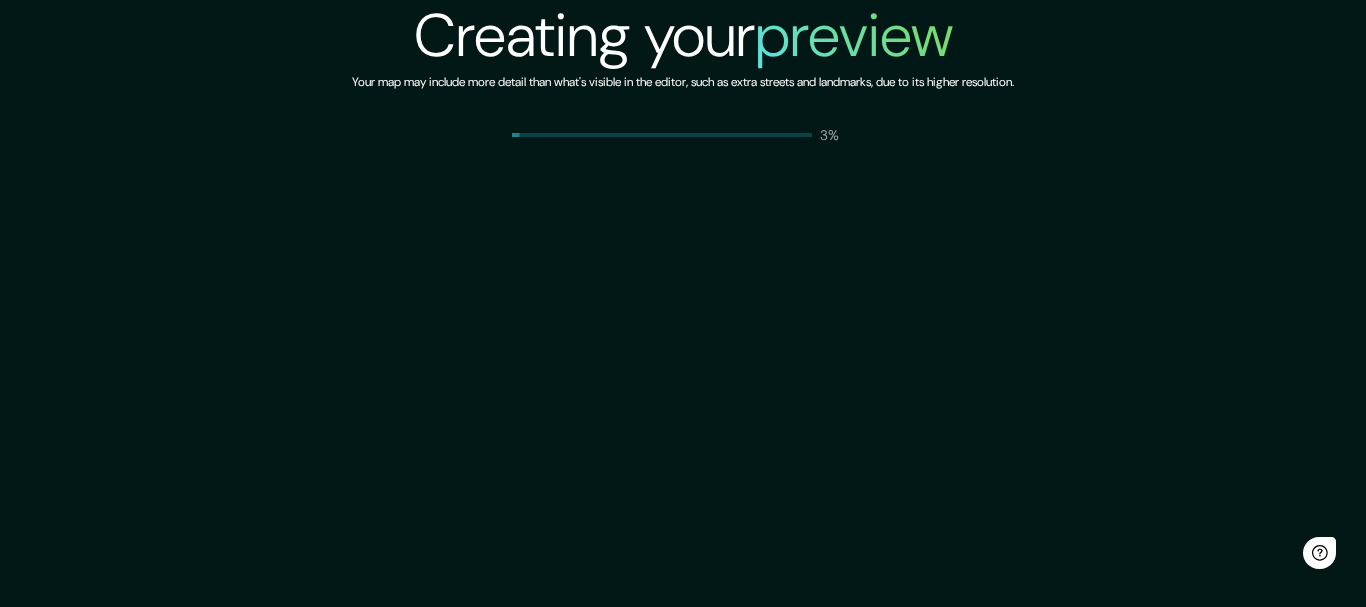 scroll, scrollTop: 0, scrollLeft: 0, axis: both 